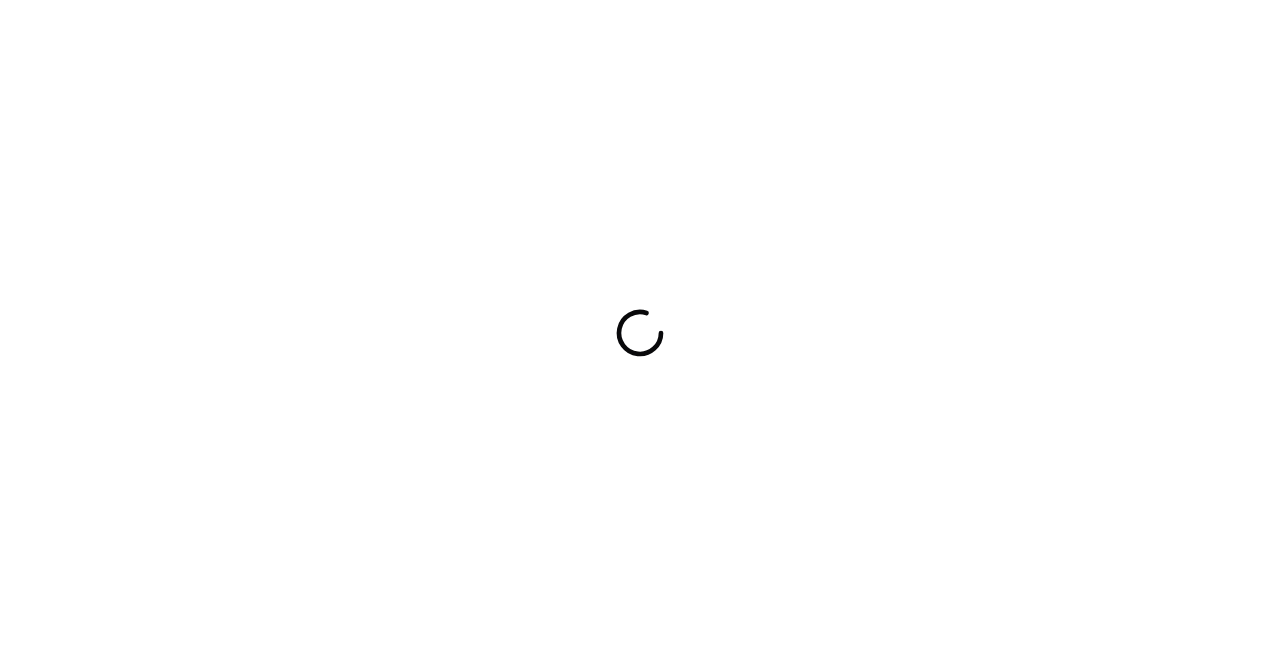 scroll, scrollTop: 0, scrollLeft: 0, axis: both 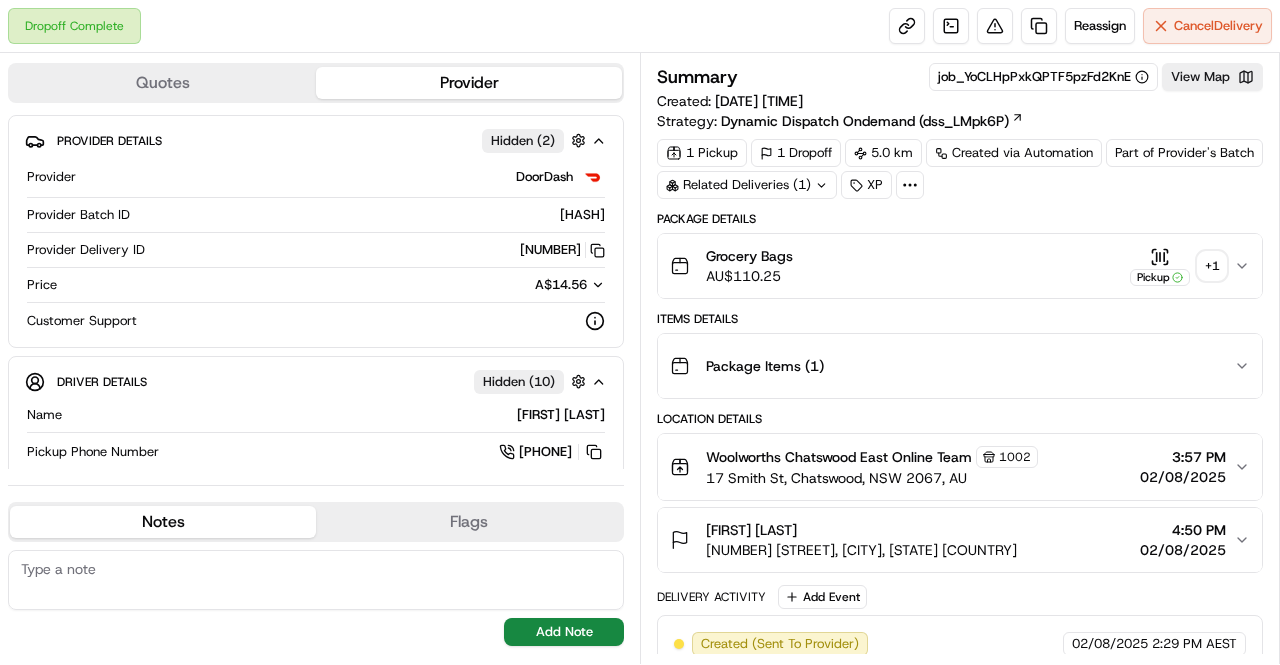 click on "Related Deliveries   (1)" at bounding box center (747, 185) 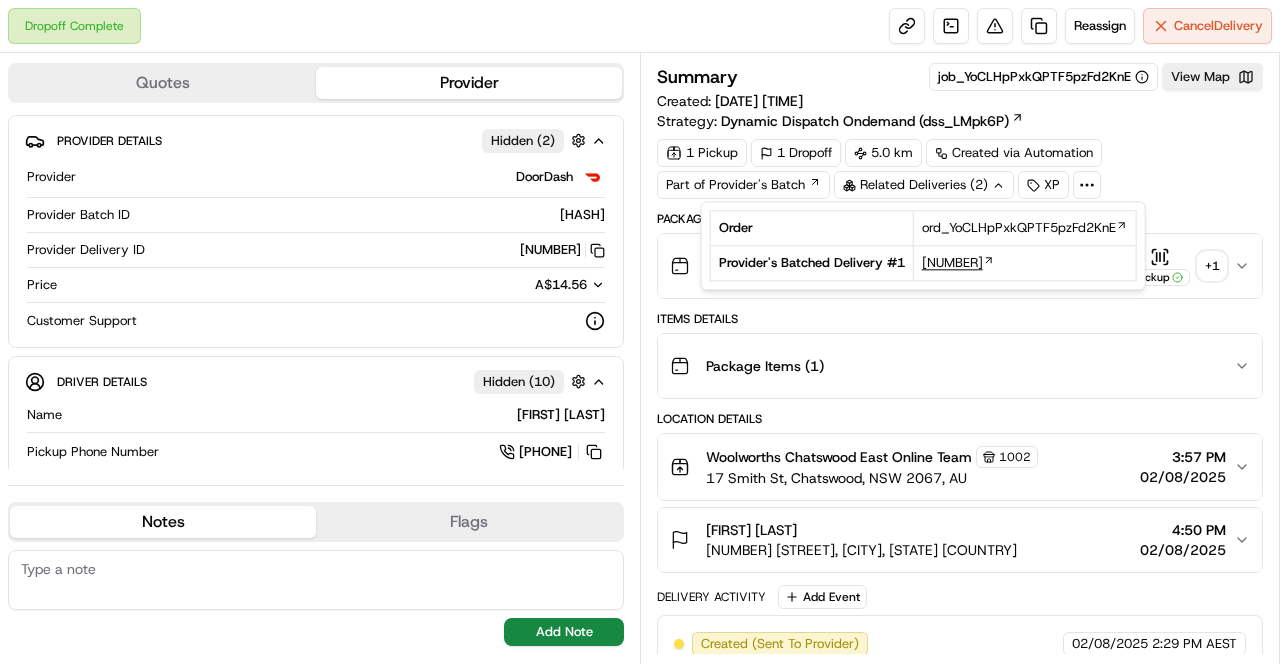 click on "262794203" at bounding box center (952, 263) 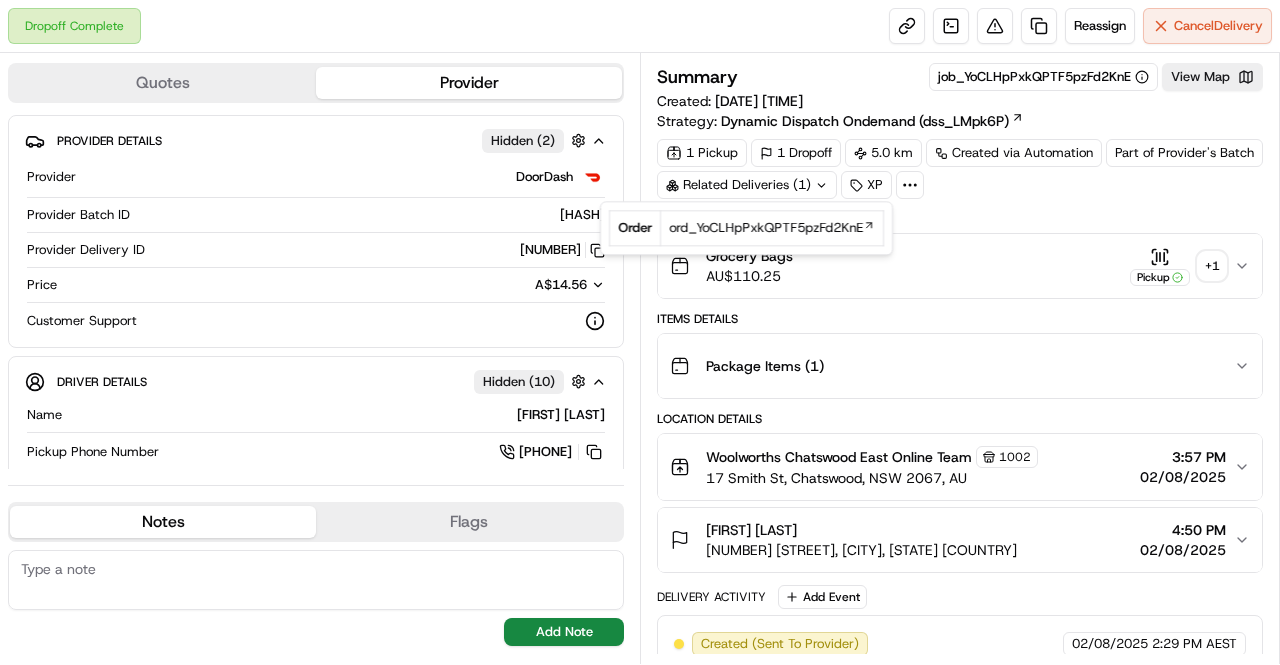 click on "Summary job_YoCLHpPxkQPTF5pzFd2KnE View Map  Created:   02/08/2025 2:29 PM Strategy:   Dynamic Dispatch Ondemand (dss_LMpk6P) 1   Pickup 1   Dropoff 5.0 km Created via Automation Part of Provider's Batch Related Deliveries   (1) XP Package Details Grocery Bags AU$ 110.25 Pickup + 1 Items Details Package Items ( 1 ) Location Details Woolworths Chatswood East Online Team 1002 17 Smith St, Chatswood, NSW 2067, AU 3:57 PM 02/08/2025  Dianne Snounou 11 Bellevue St, Chatswood West, NSW 2067, AU 4:50 PM 02/08/2025 Delivery Activity Add Event Created (Sent To Provider) DoorDash 02/08/2025 2:29 PM AEST Not Assigned Driver DoorDash 02/08/2025 2:29 PM AEST Preparing Order HomeRun 02/08/2025 3:24 PM AEST Order Ready At Store HomeRun 02/08/2025 3:40 PM AEST Assigned Driver DoorDash 02/08/2025 3:53 PM AEST Driver Updated Deepak S. DoorDash 02/08/2025 3:53 PM AEST Not Assigned Driver DoorDash 02/08/2025 3:55 PM AEST Assigned Driver DoorDash 02/08/2025 4:01 PM AEST Driver Updated Ming L. DoorDash 02/08/2025 4:01 PM AEST" at bounding box center [960, 358] 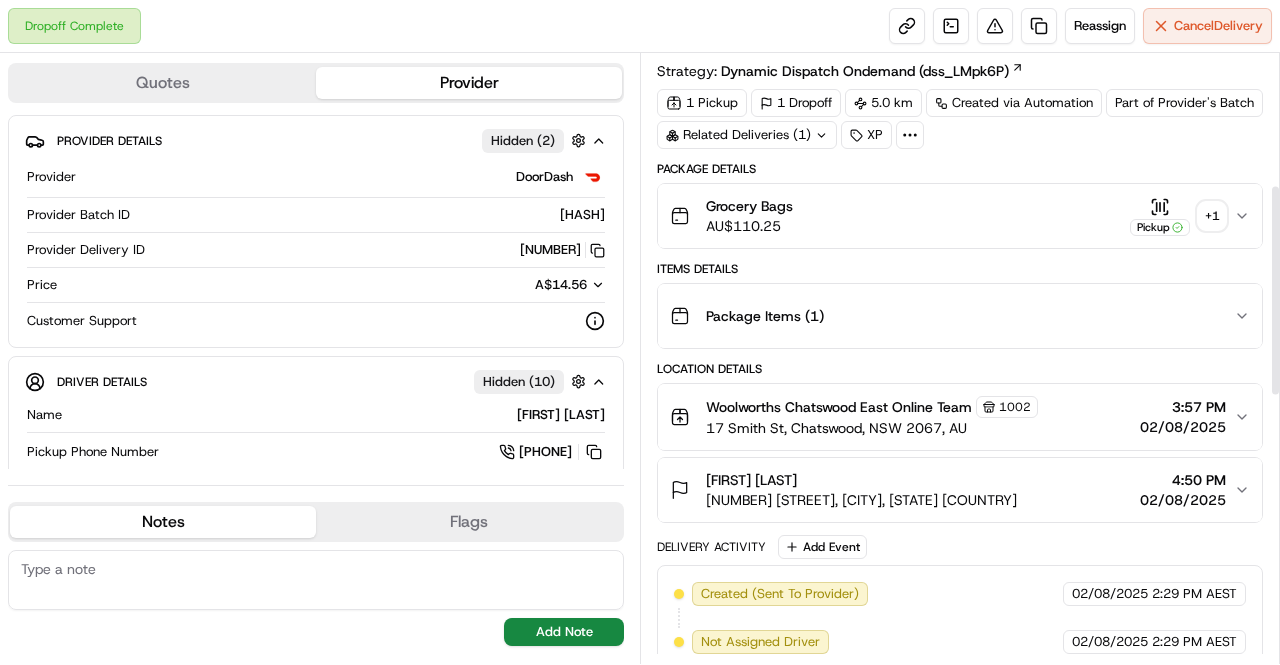 scroll, scrollTop: 0, scrollLeft: 0, axis: both 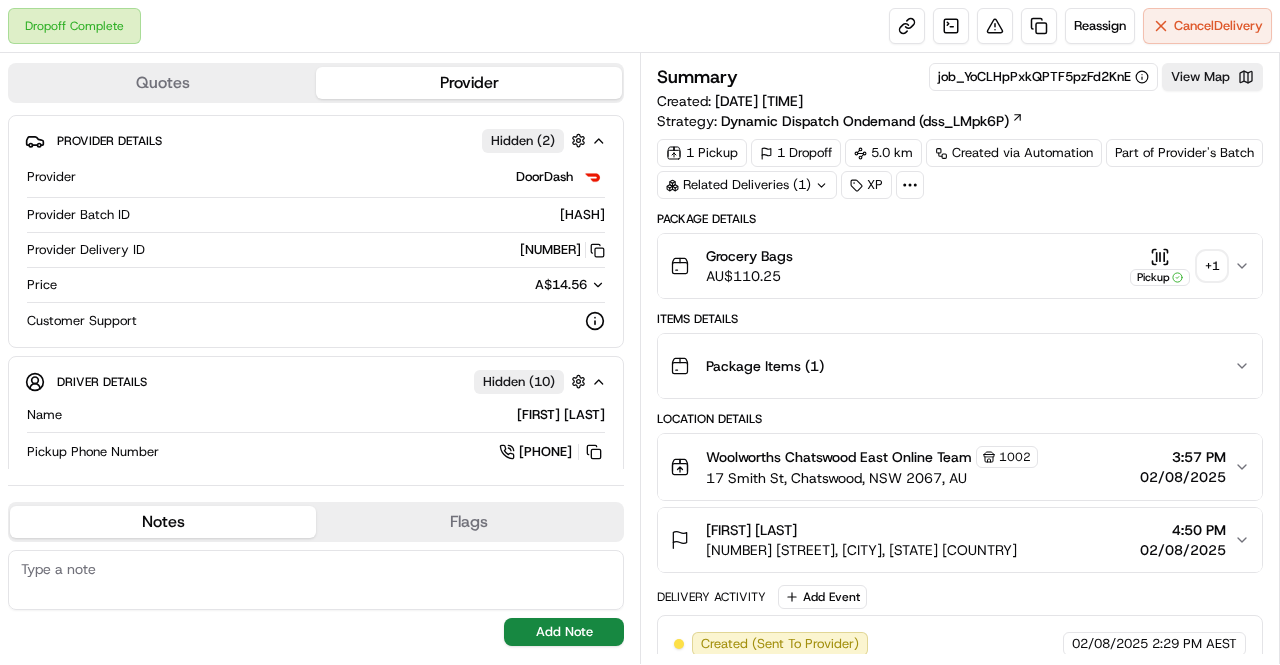 click on "+ 1" at bounding box center (1212, 266) 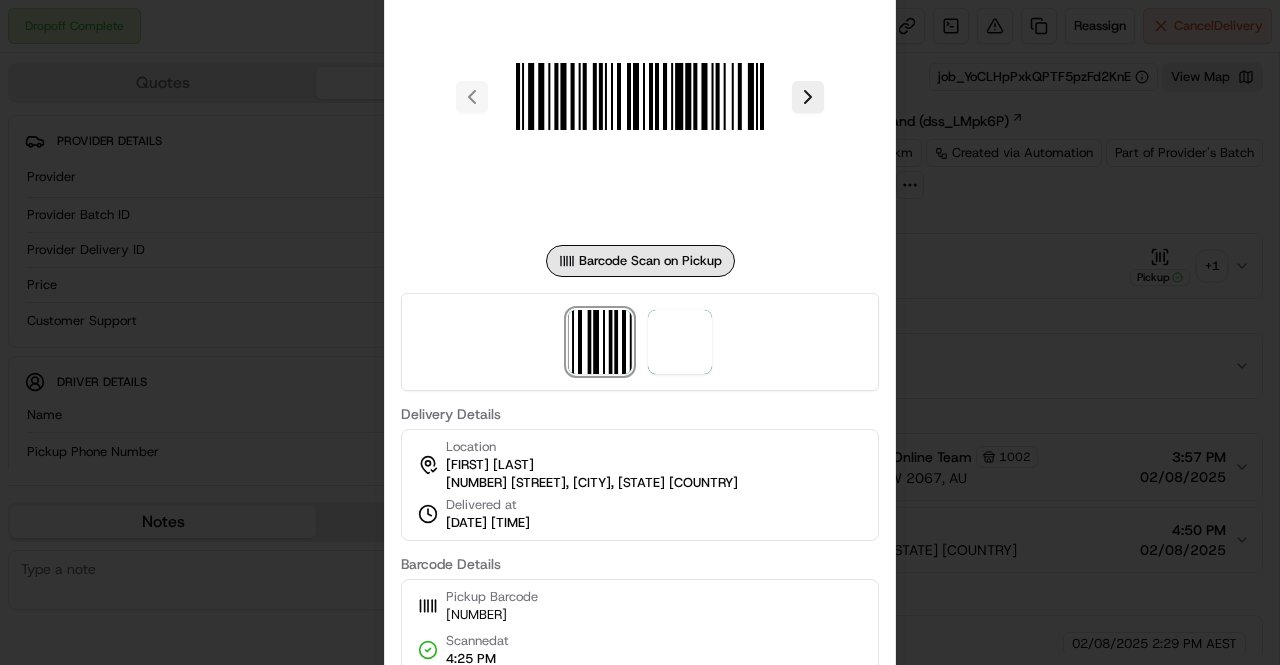 click at bounding box center [640, 332] 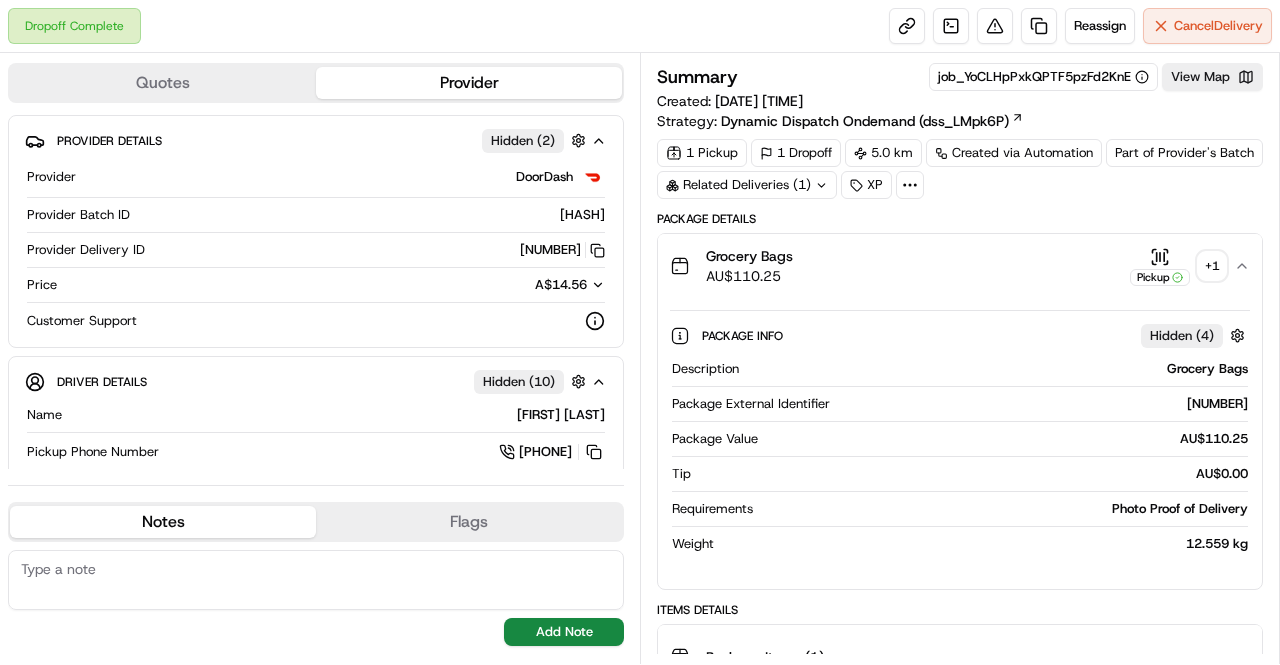 click on "+ 1" at bounding box center (1212, 266) 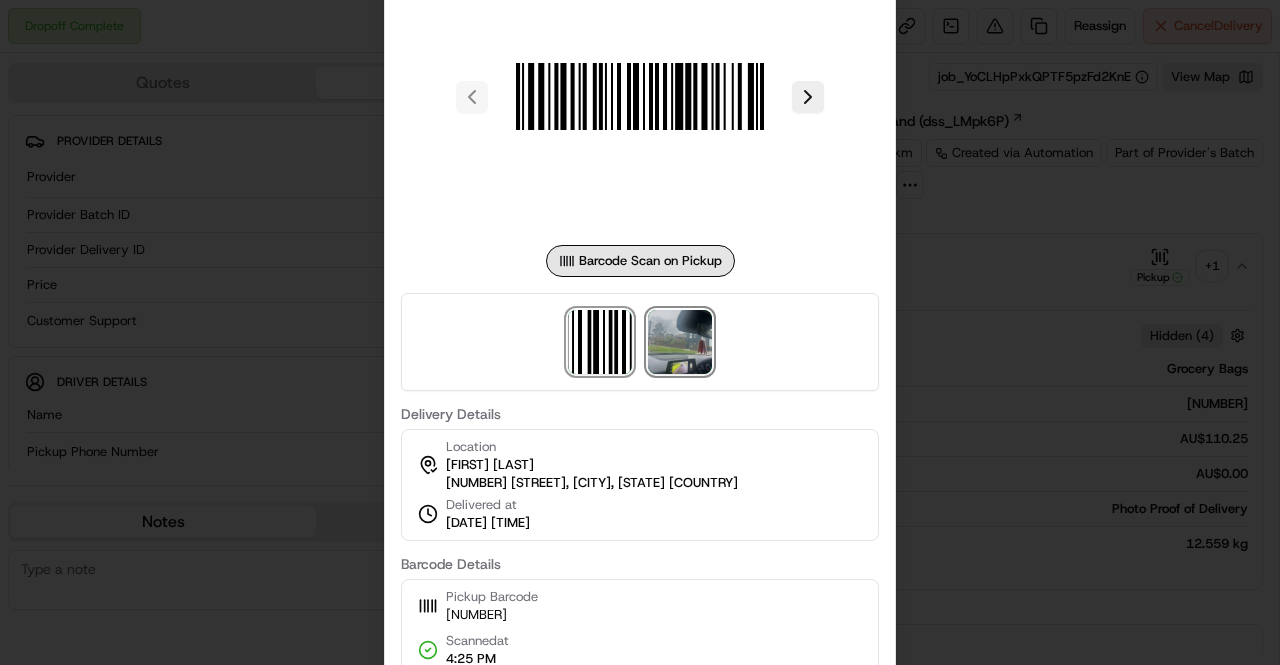 click at bounding box center [680, 342] 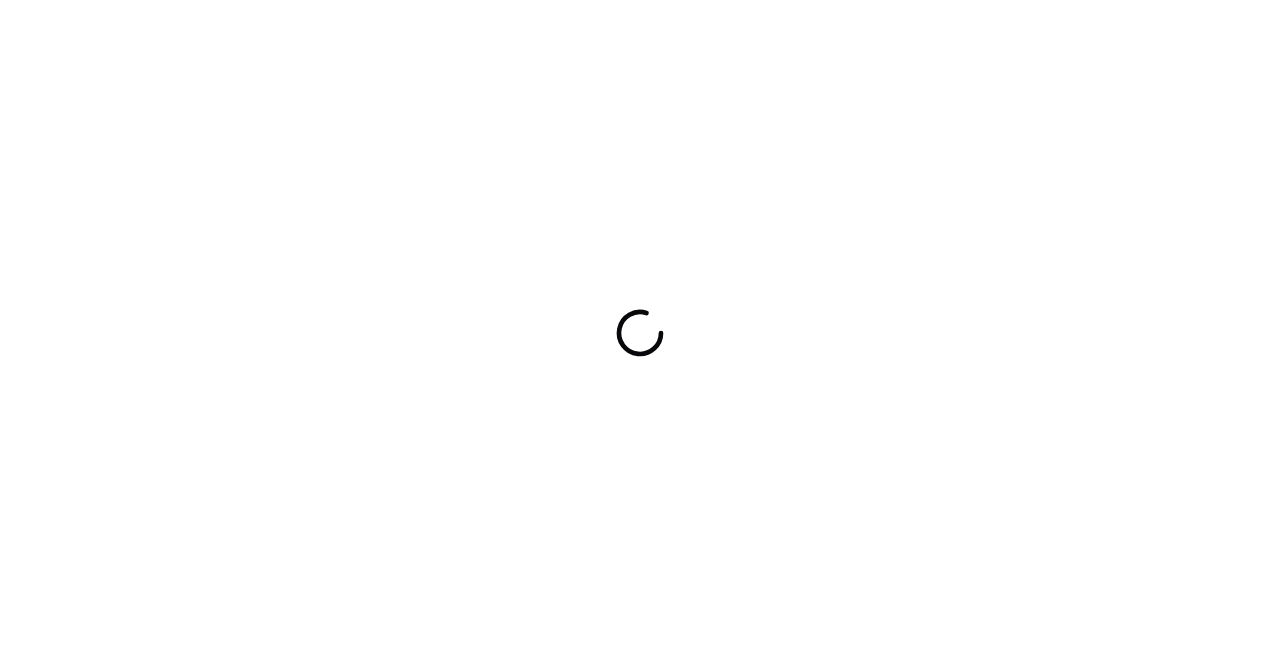 scroll, scrollTop: 0, scrollLeft: 0, axis: both 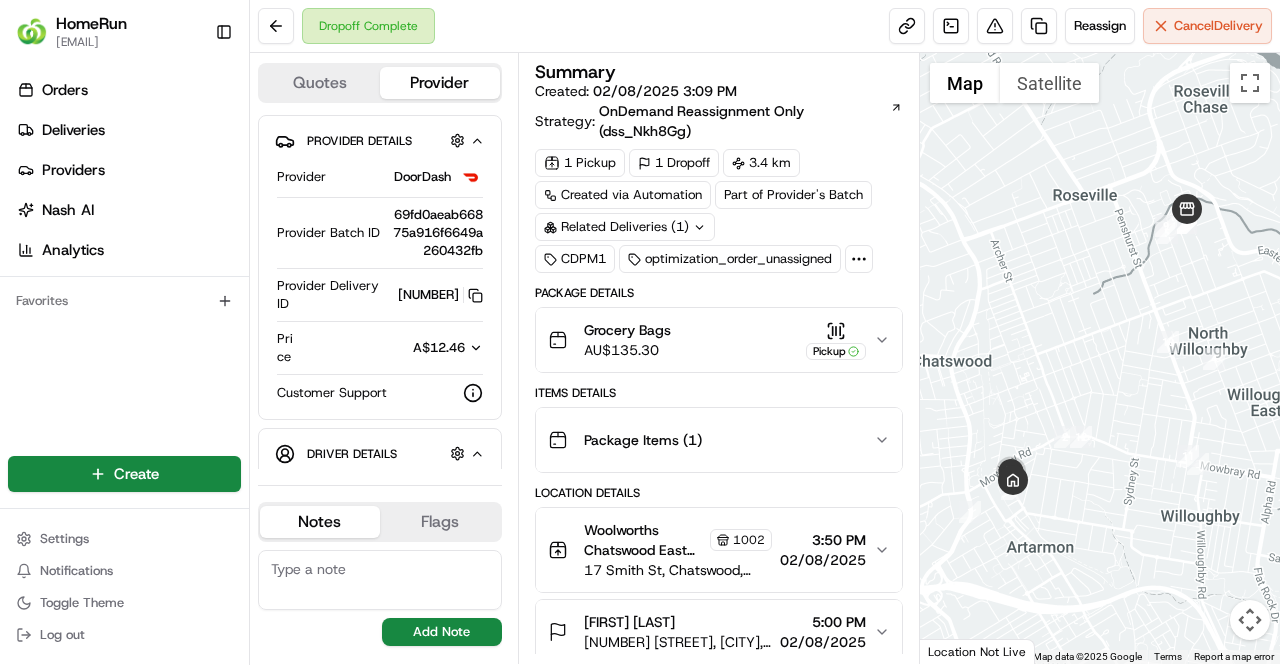 click 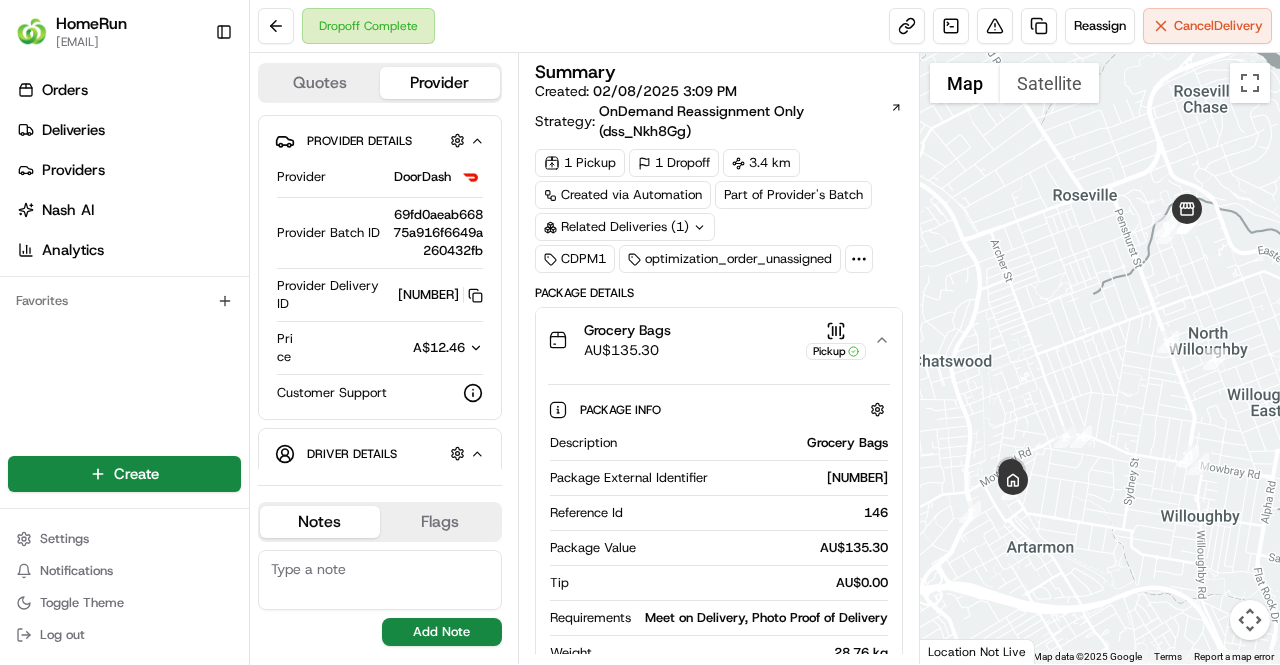 click 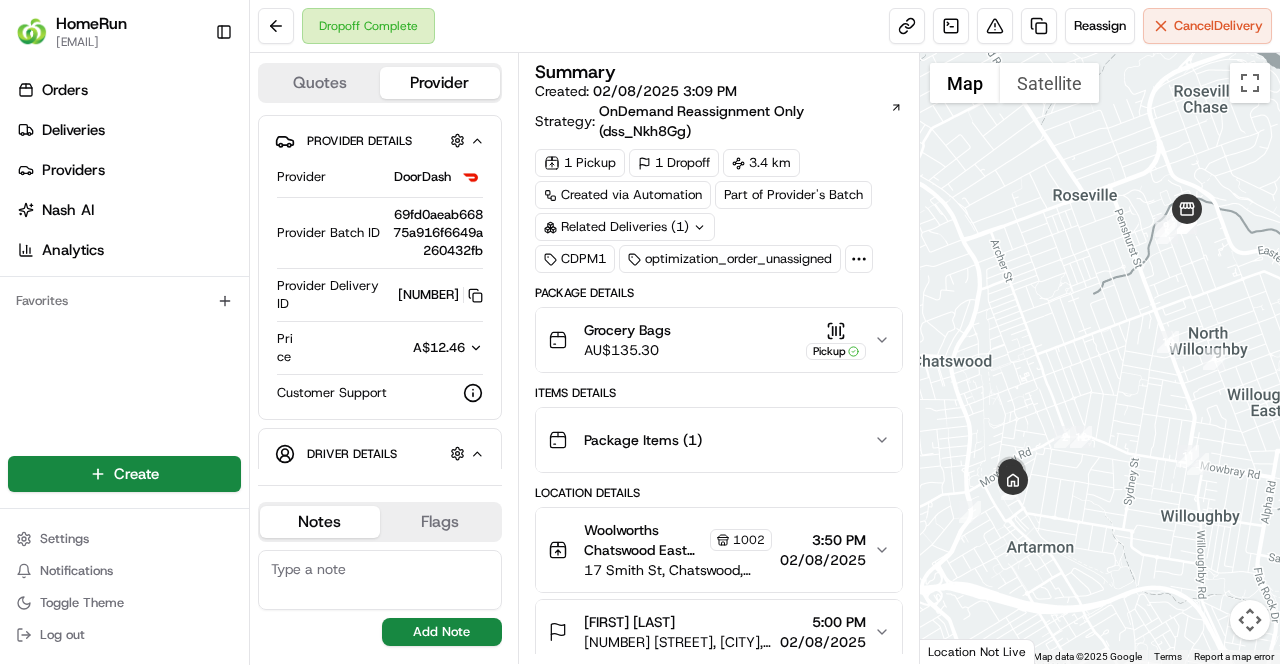 click on "Summary" at bounding box center [719, 72] 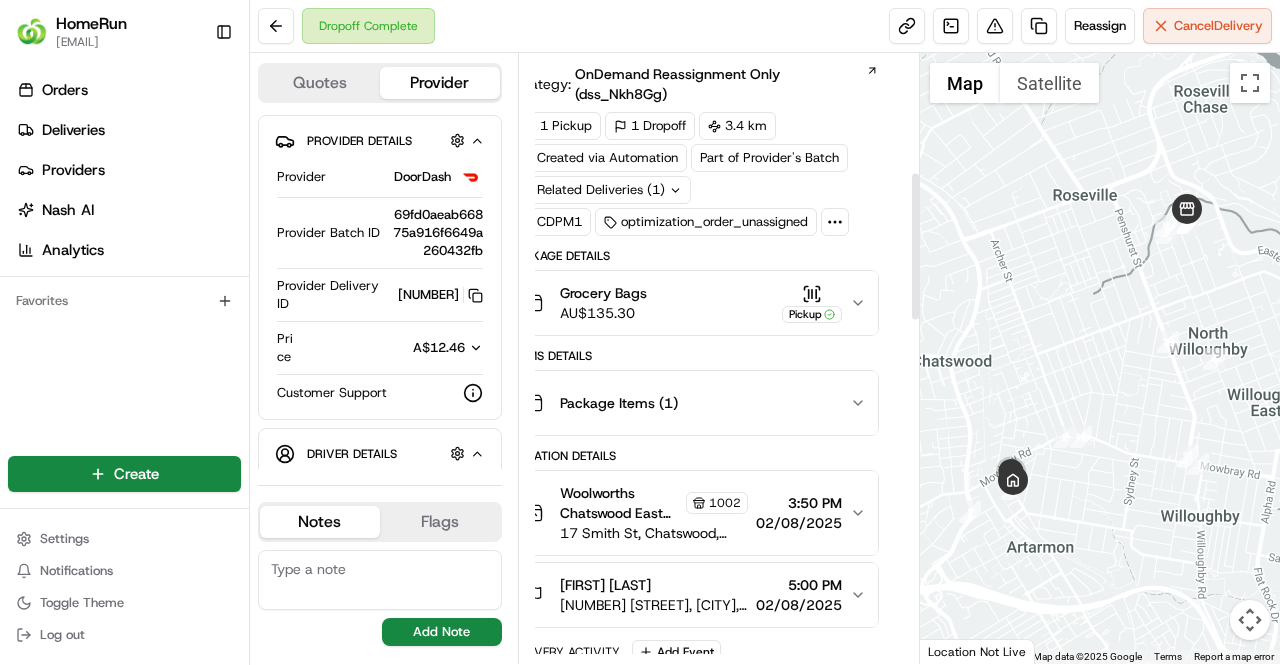 scroll, scrollTop: 0, scrollLeft: 24, axis: horizontal 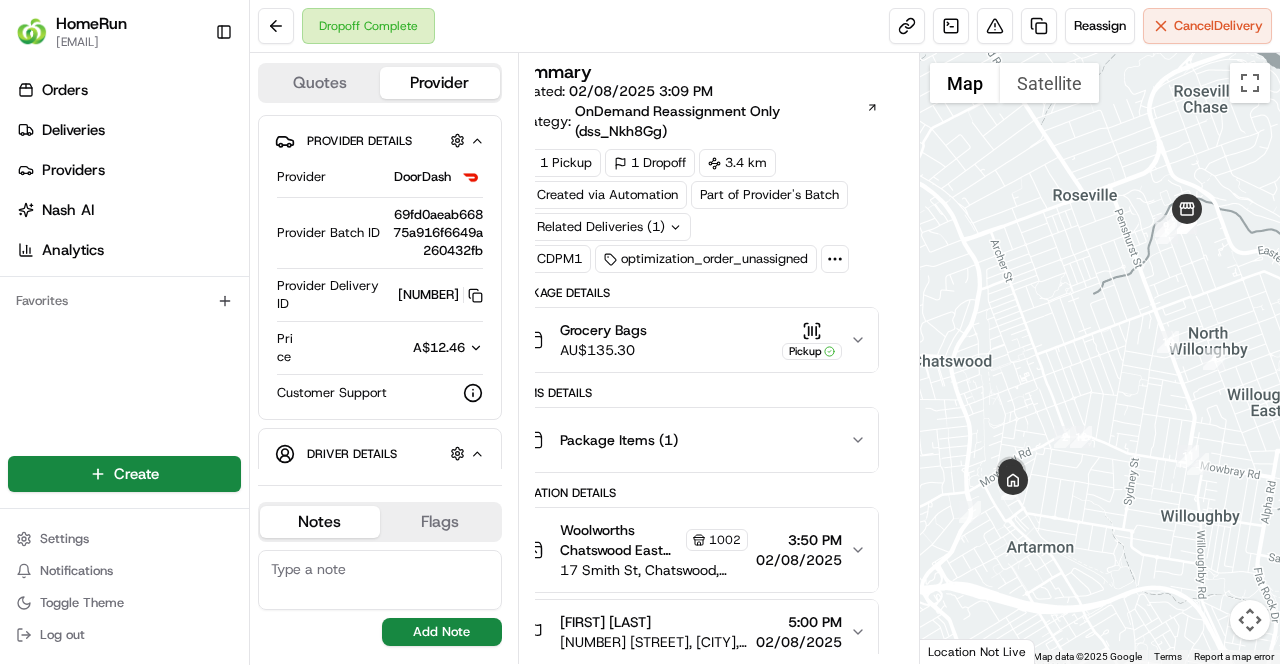 click 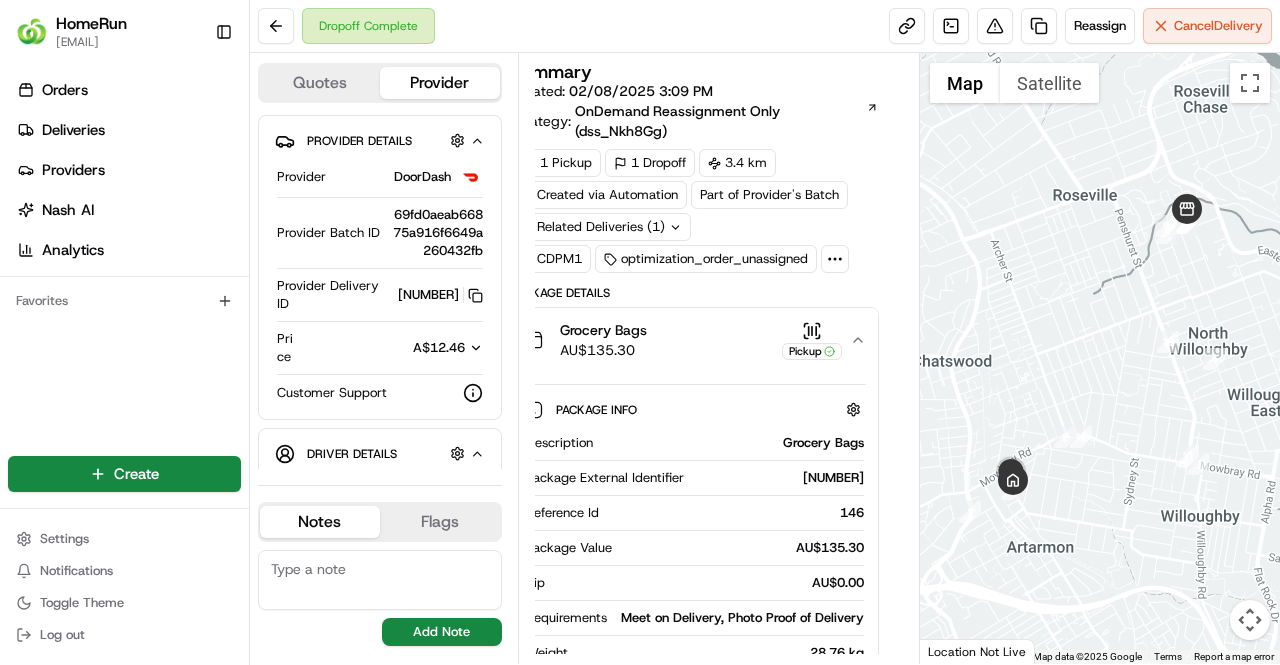 click 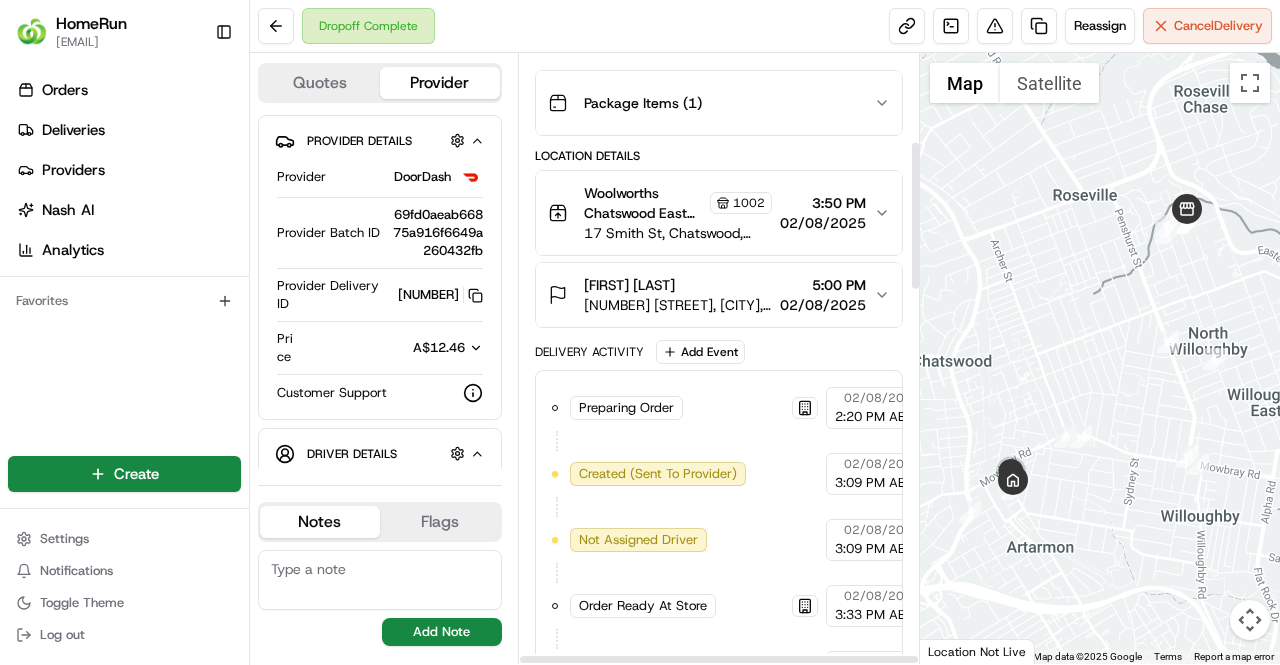 scroll, scrollTop: 364, scrollLeft: 0, axis: vertical 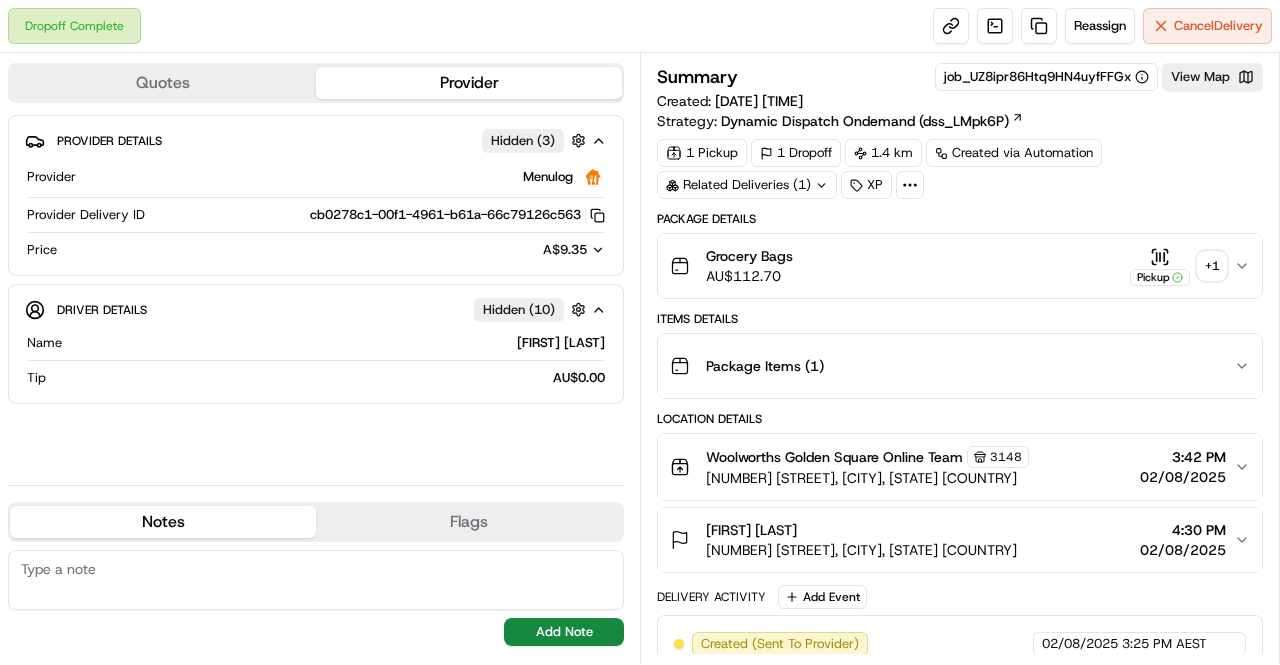 click on "+ 1" at bounding box center [1212, 266] 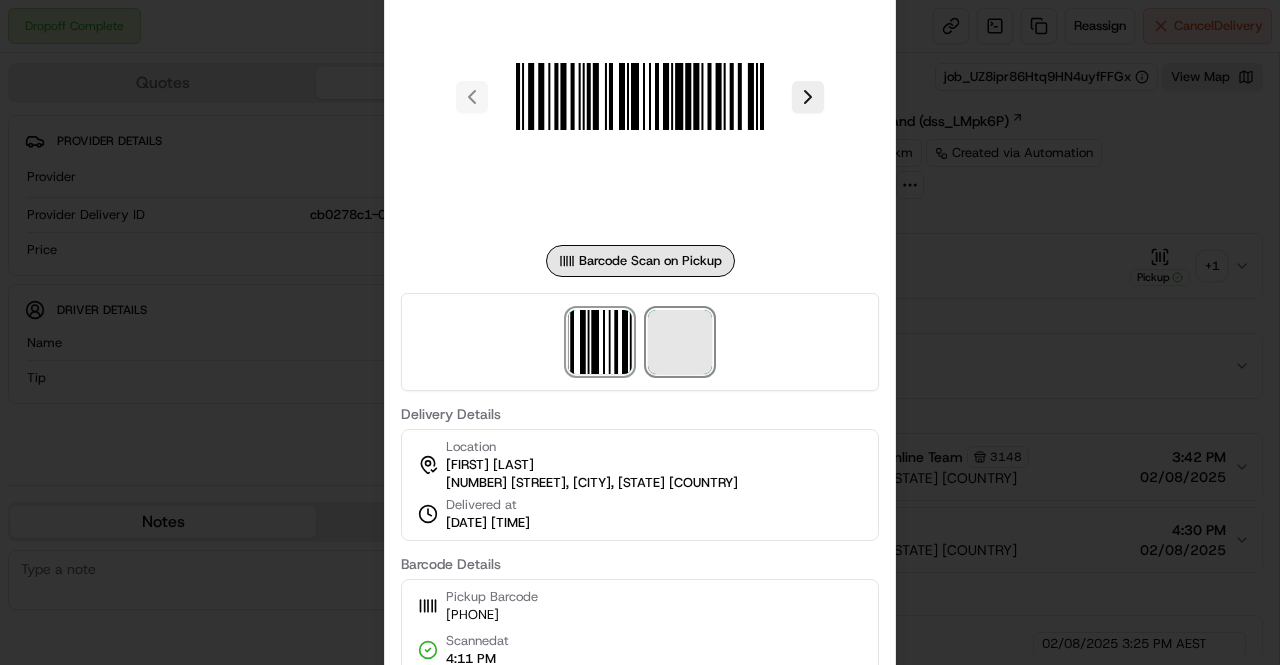 click at bounding box center (680, 342) 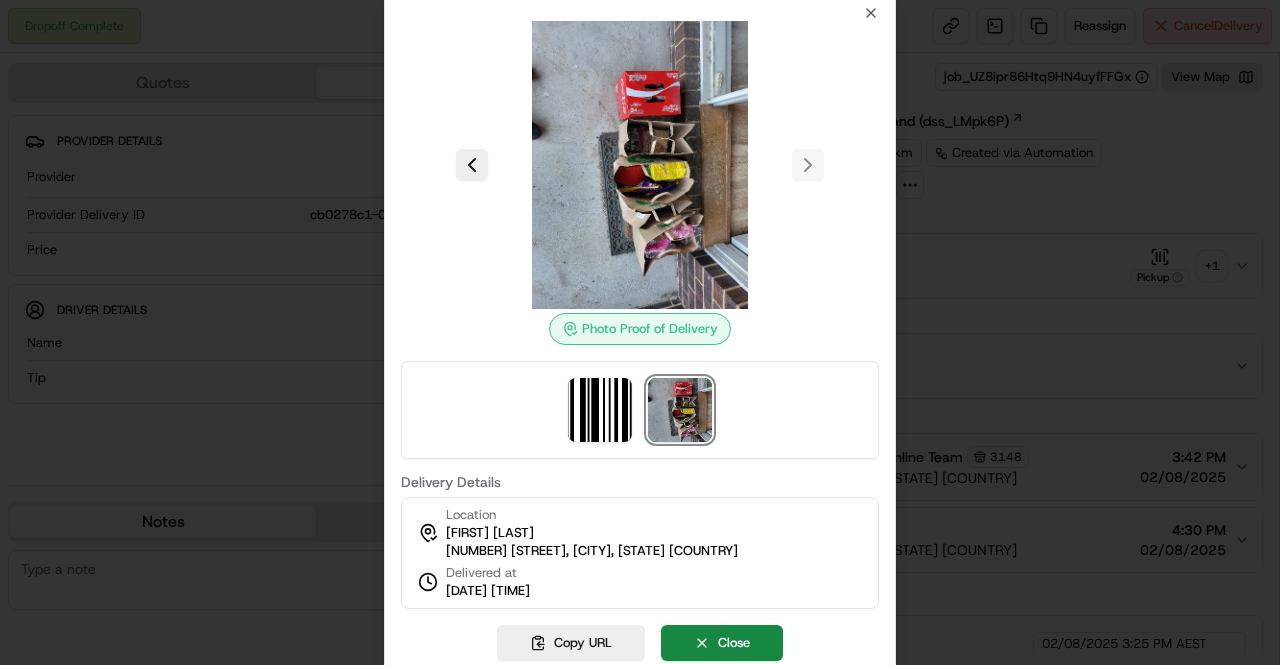 click at bounding box center [640, 332] 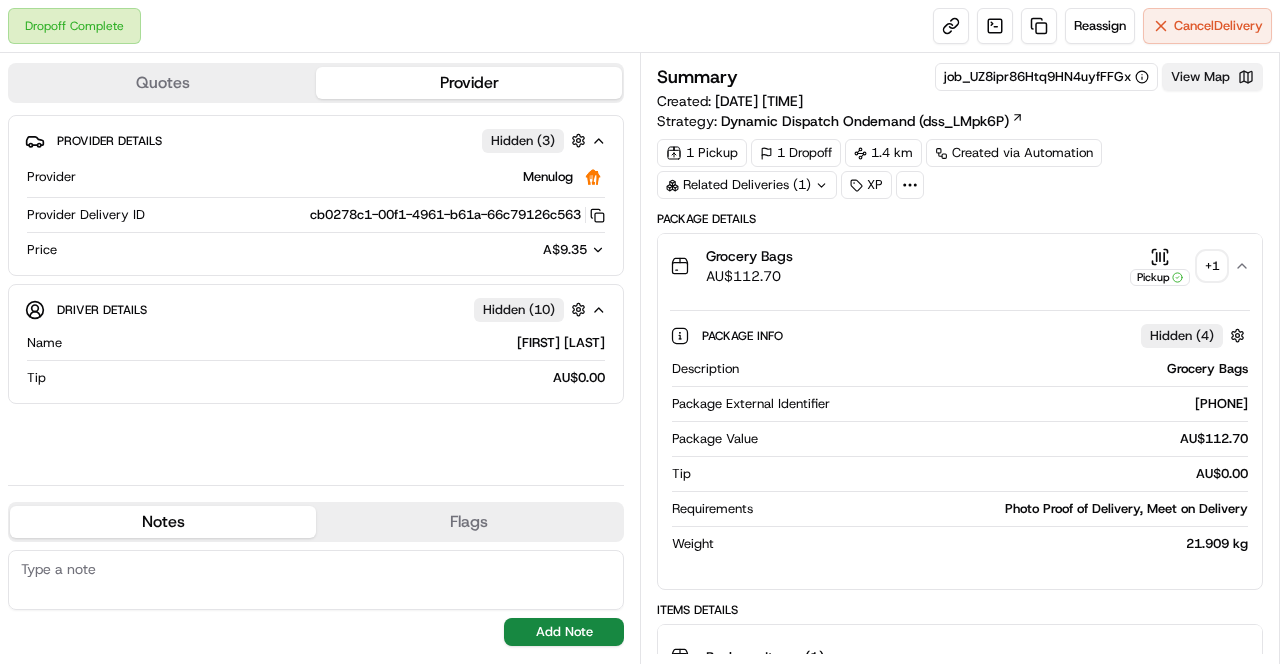 click on "View Map" at bounding box center [1212, 77] 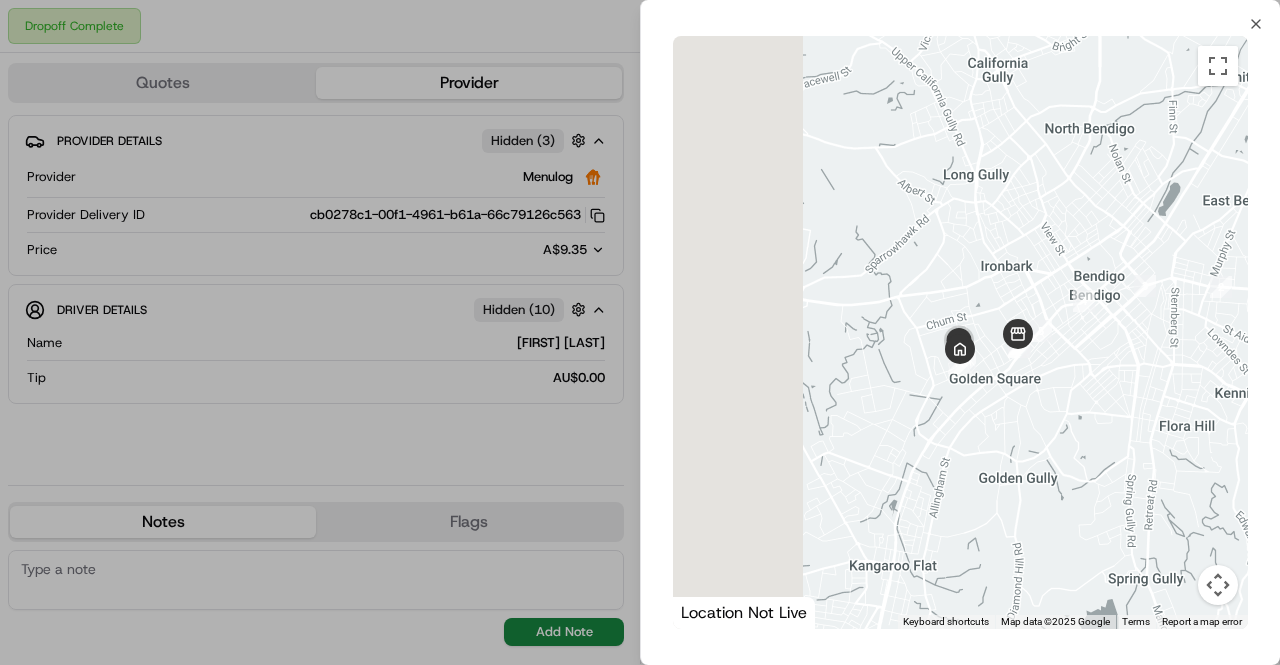 drag, startPoint x: 826, startPoint y: 399, endPoint x: 1009, endPoint y: 386, distance: 183.46117 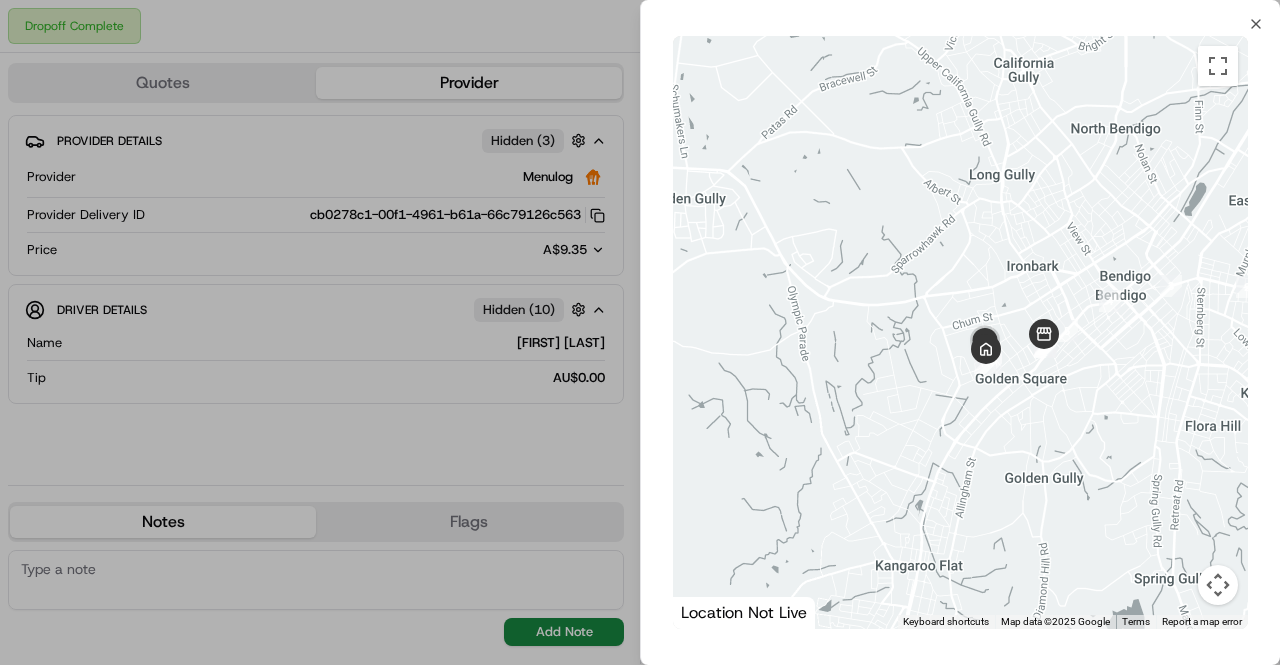 click at bounding box center (1218, 585) 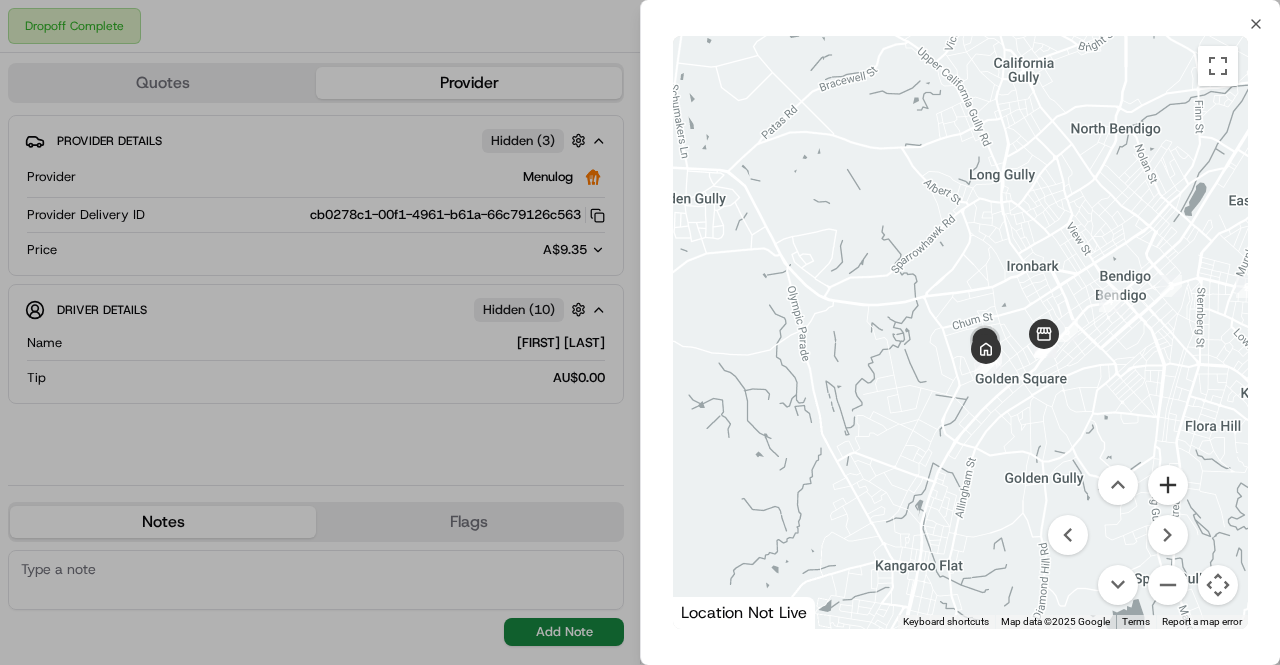 click at bounding box center [1168, 485] 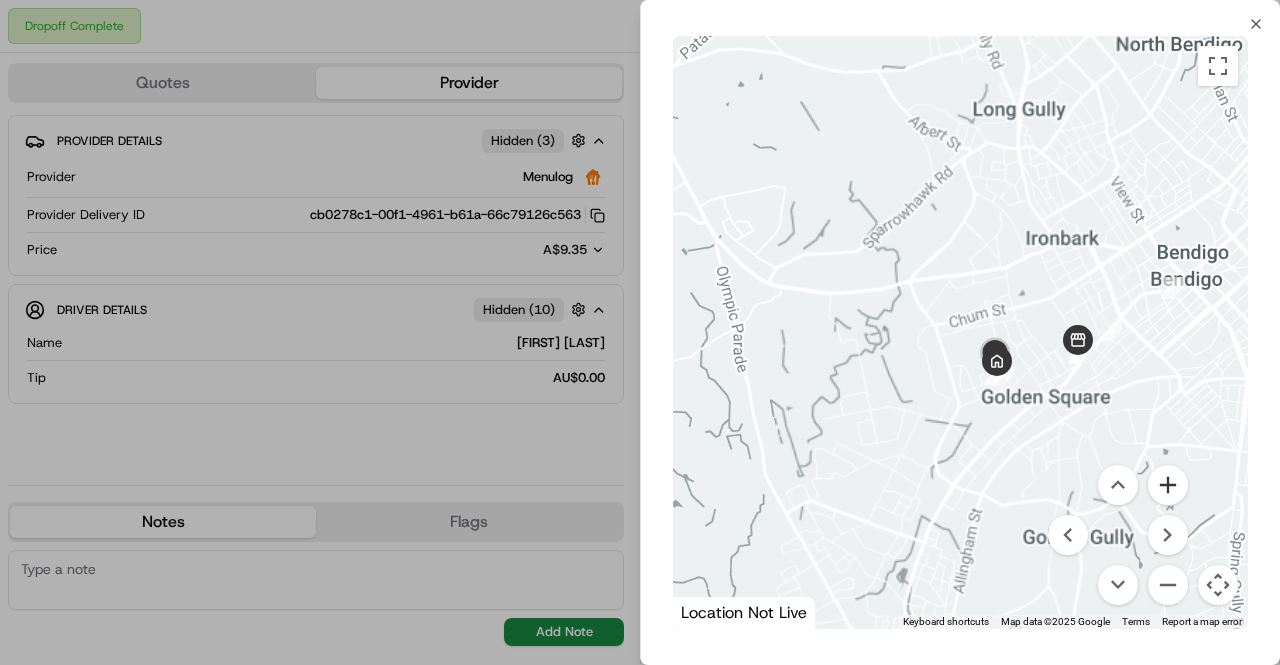 click at bounding box center (1168, 485) 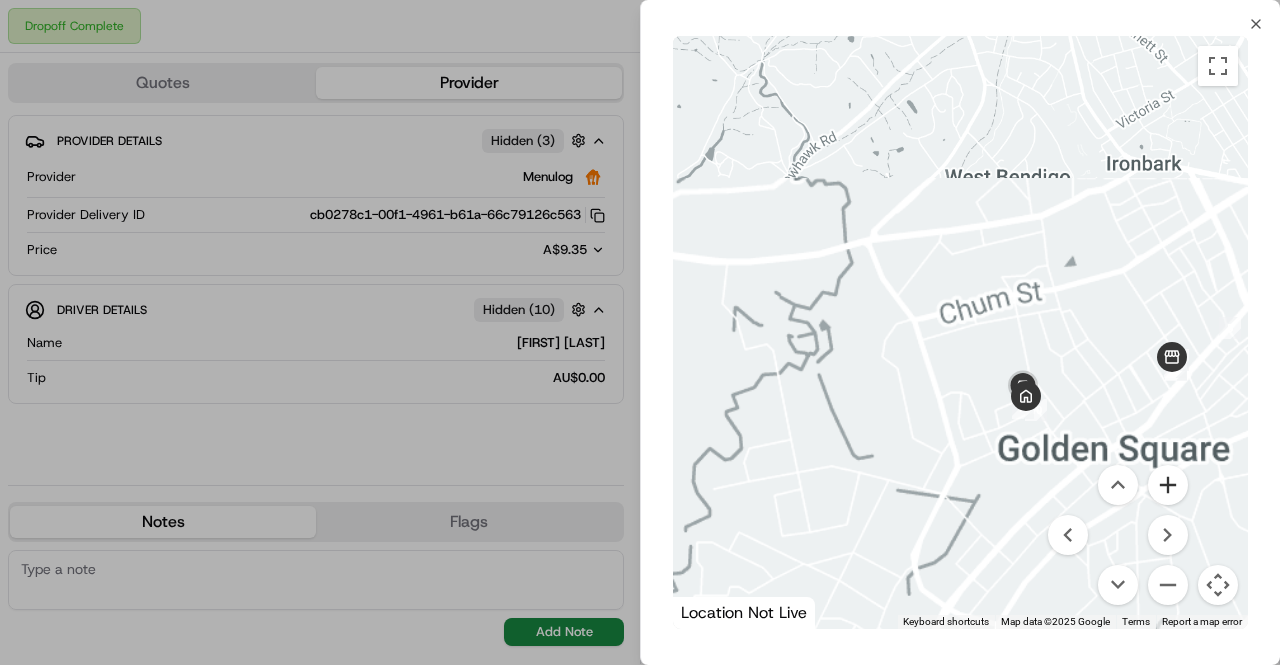 click at bounding box center [1168, 485] 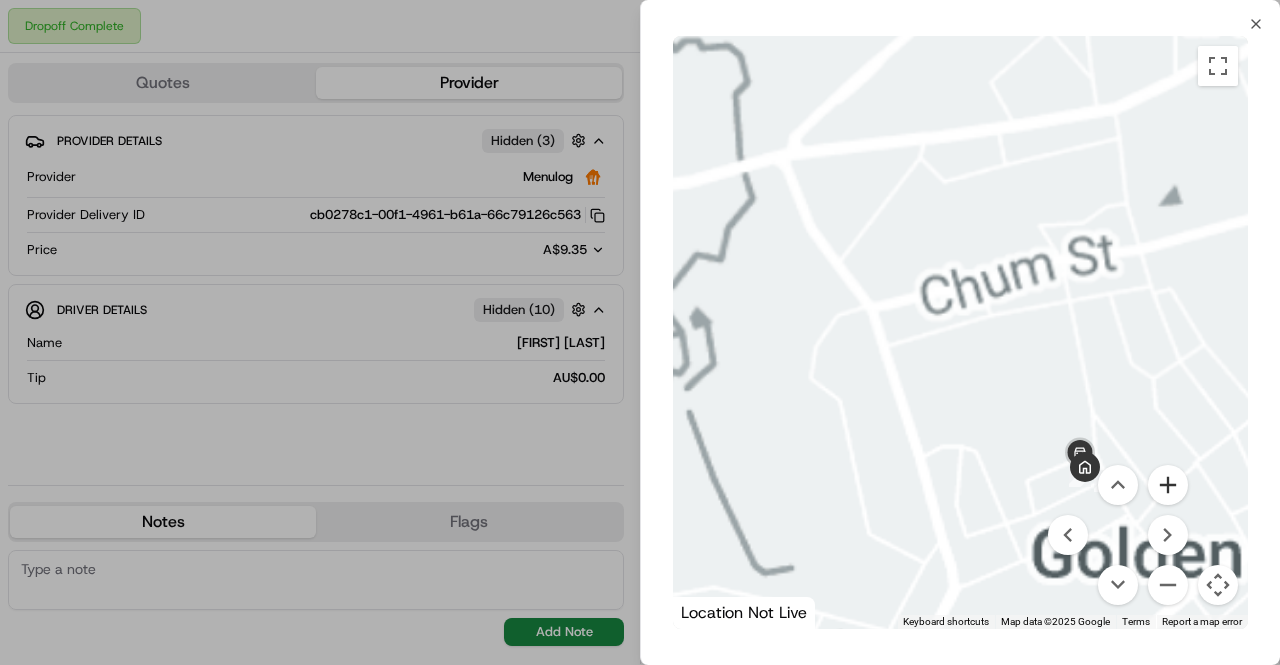 click at bounding box center [1168, 485] 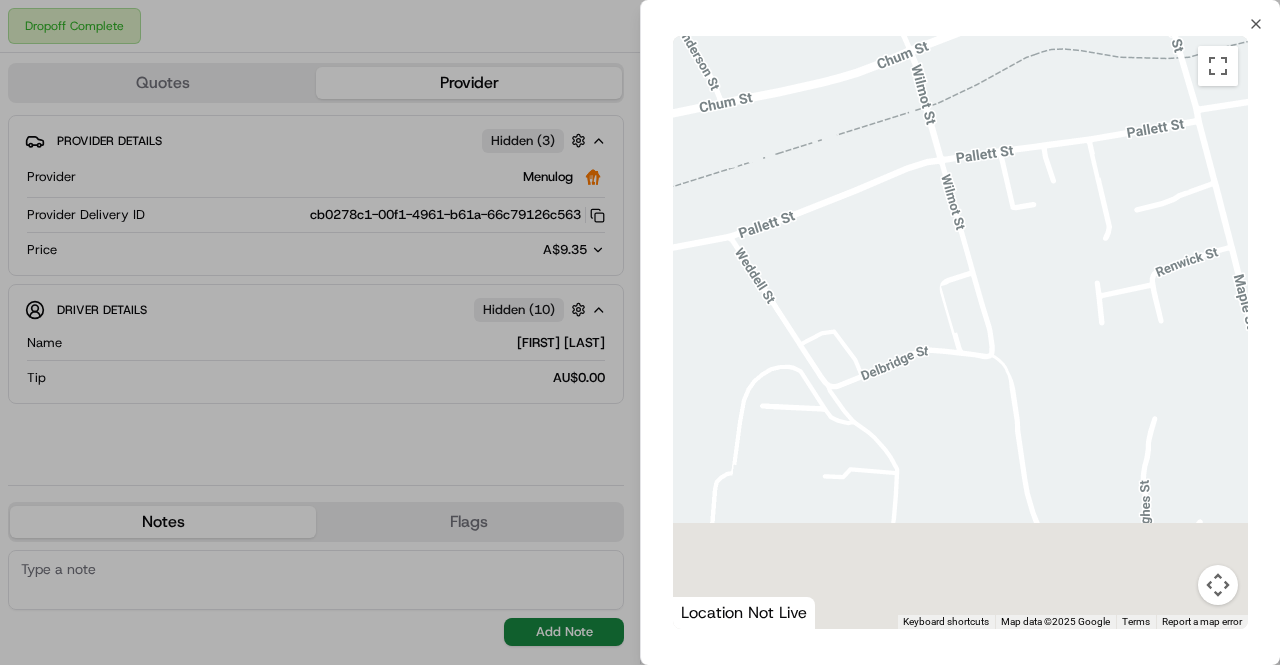 drag, startPoint x: 1154, startPoint y: 325, endPoint x: 924, endPoint y: 31, distance: 373.27737 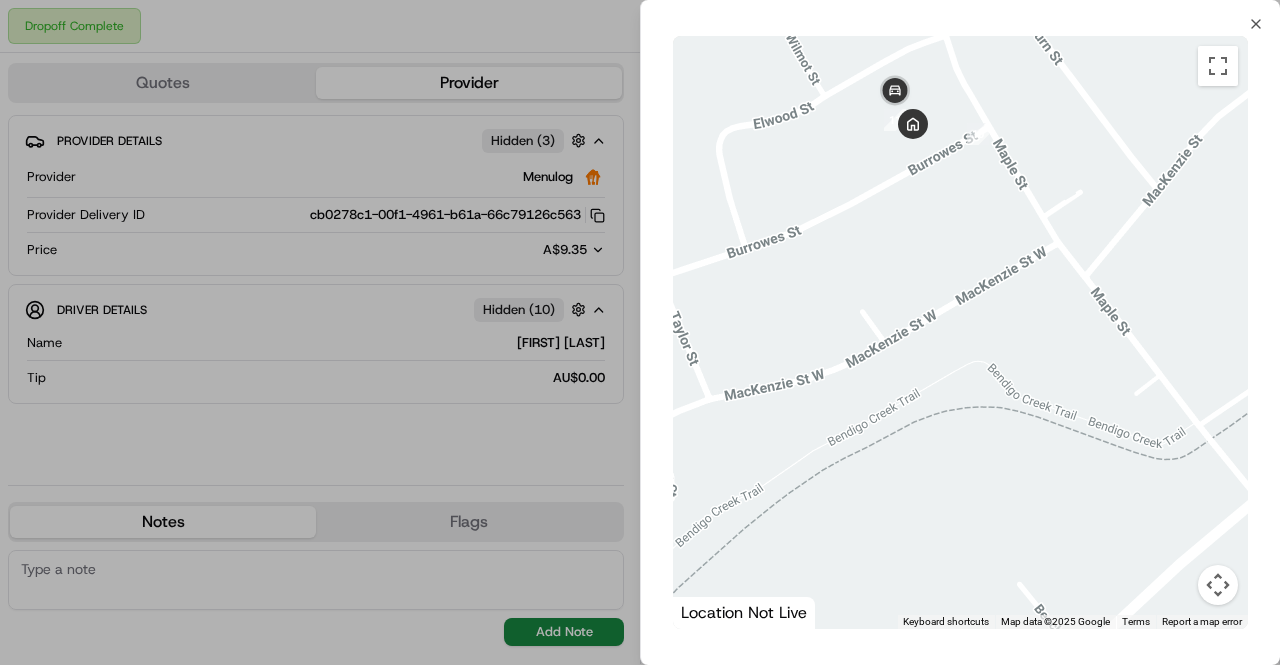 drag, startPoint x: 1003, startPoint y: 225, endPoint x: 1086, endPoint y: 391, distance: 185.59364 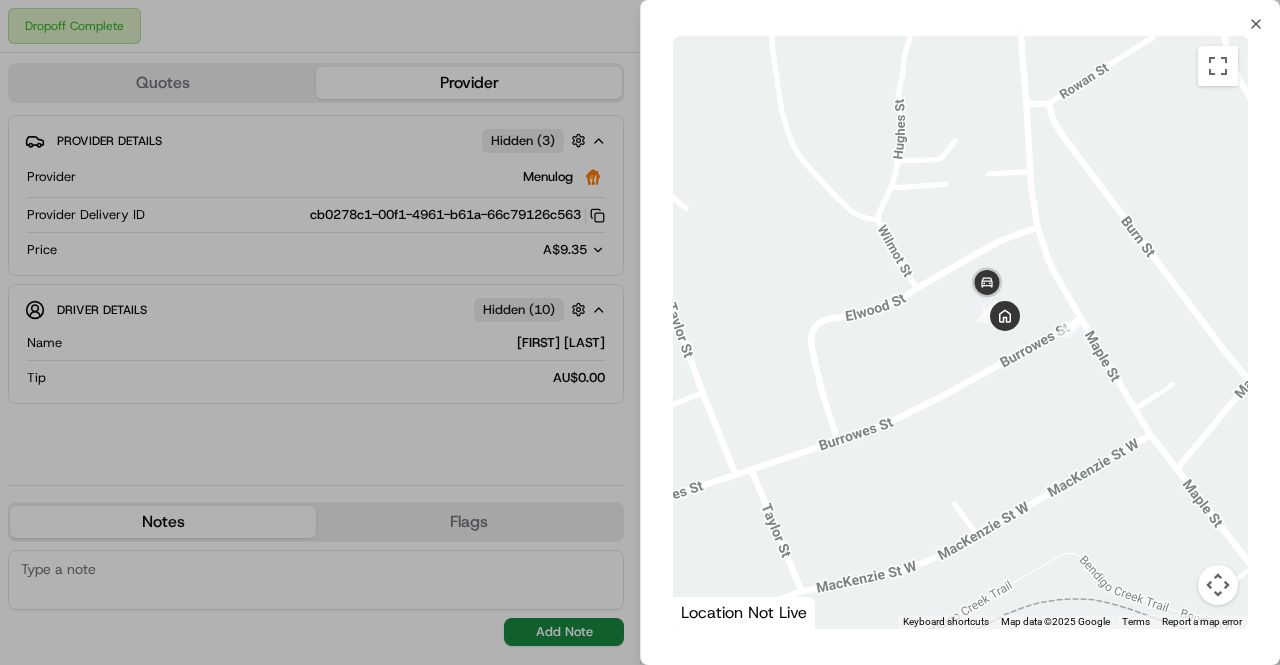 click at bounding box center [1218, 585] 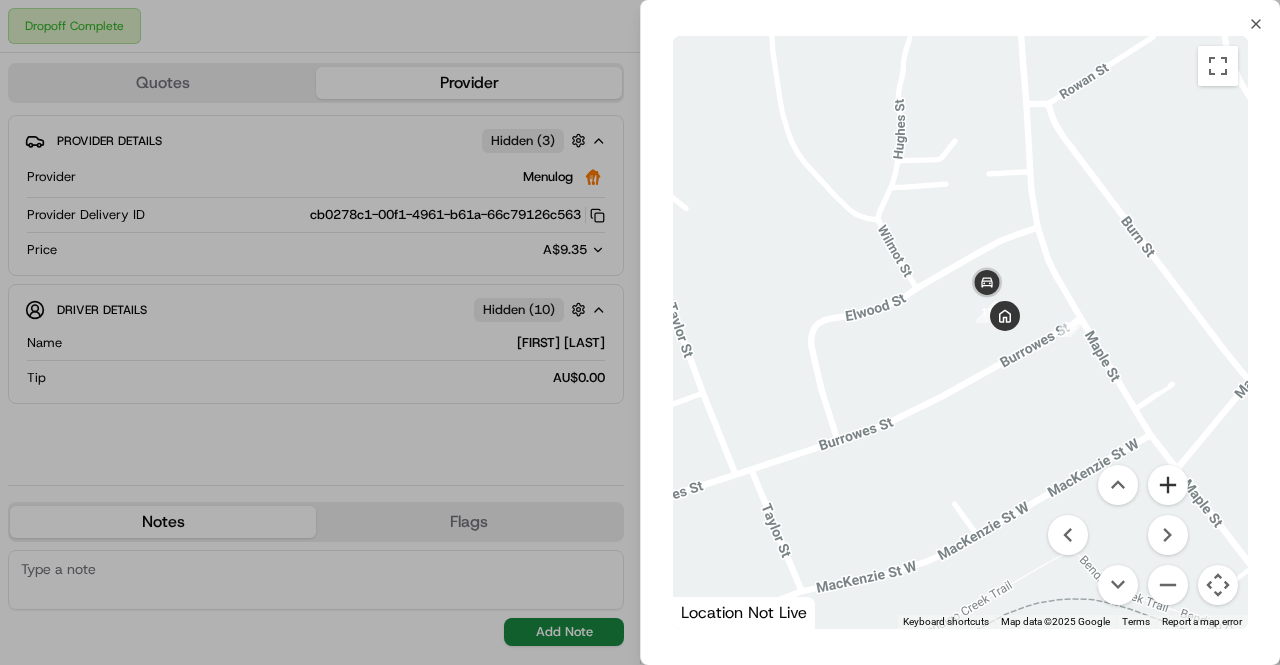 click at bounding box center [1168, 485] 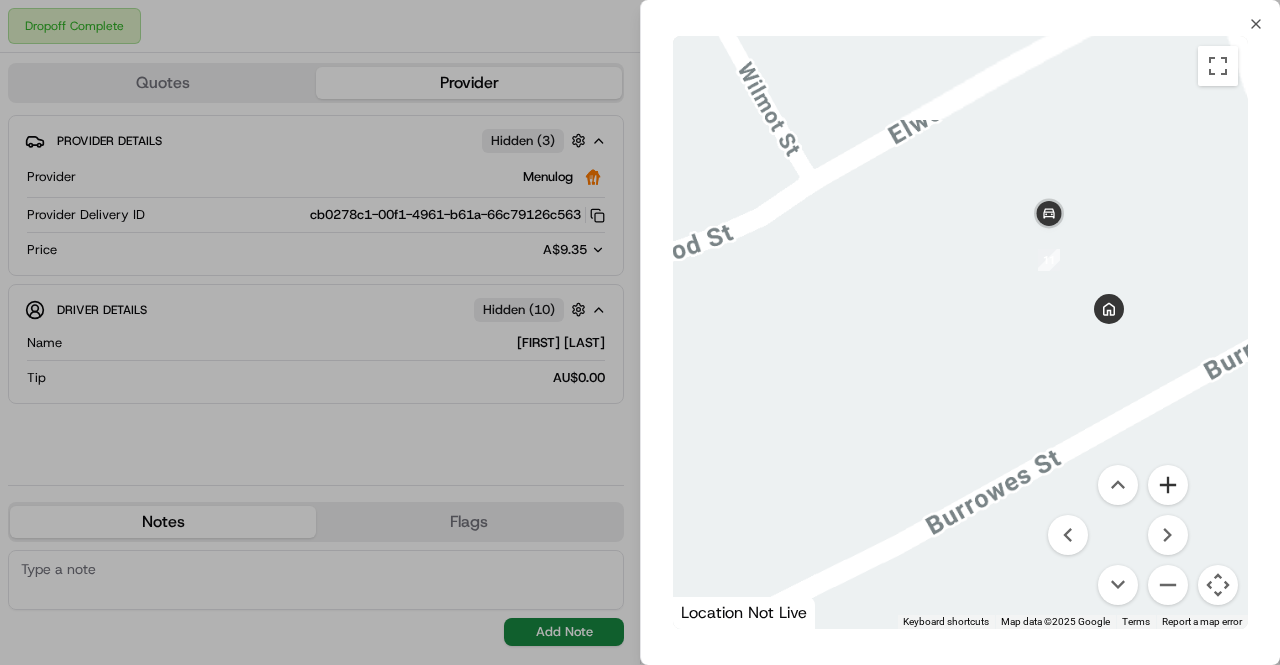 click at bounding box center (1168, 485) 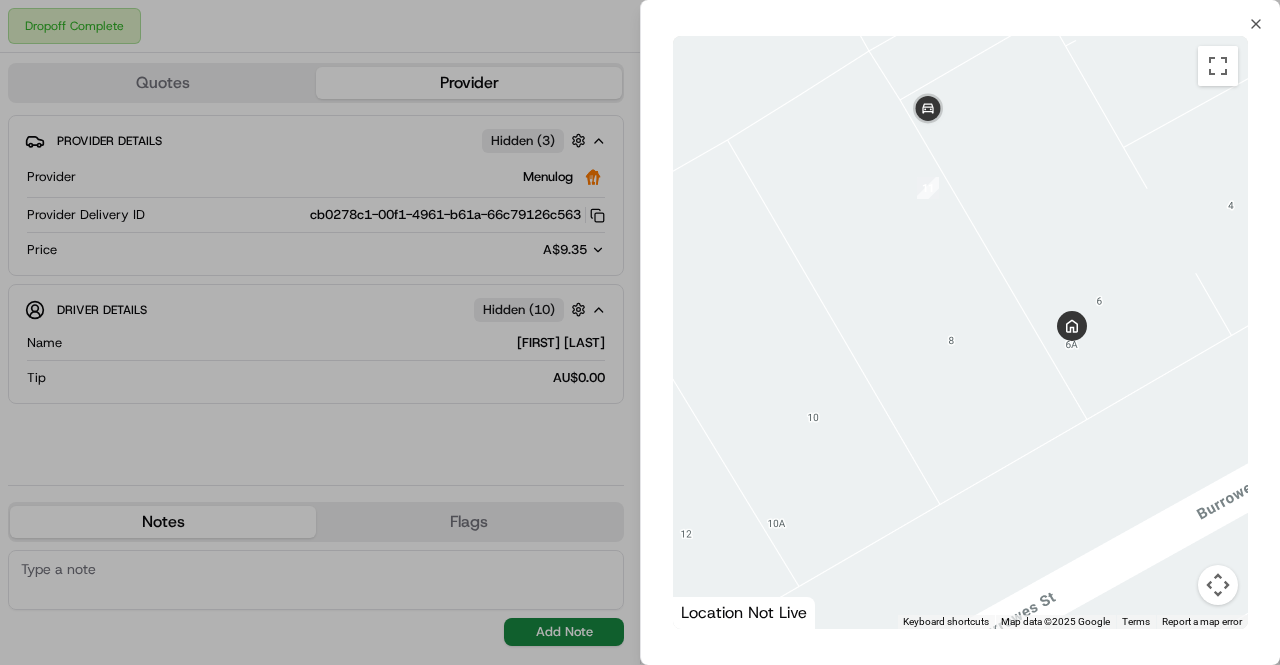drag, startPoint x: 1133, startPoint y: 409, endPoint x: 870, endPoint y: 434, distance: 264.18555 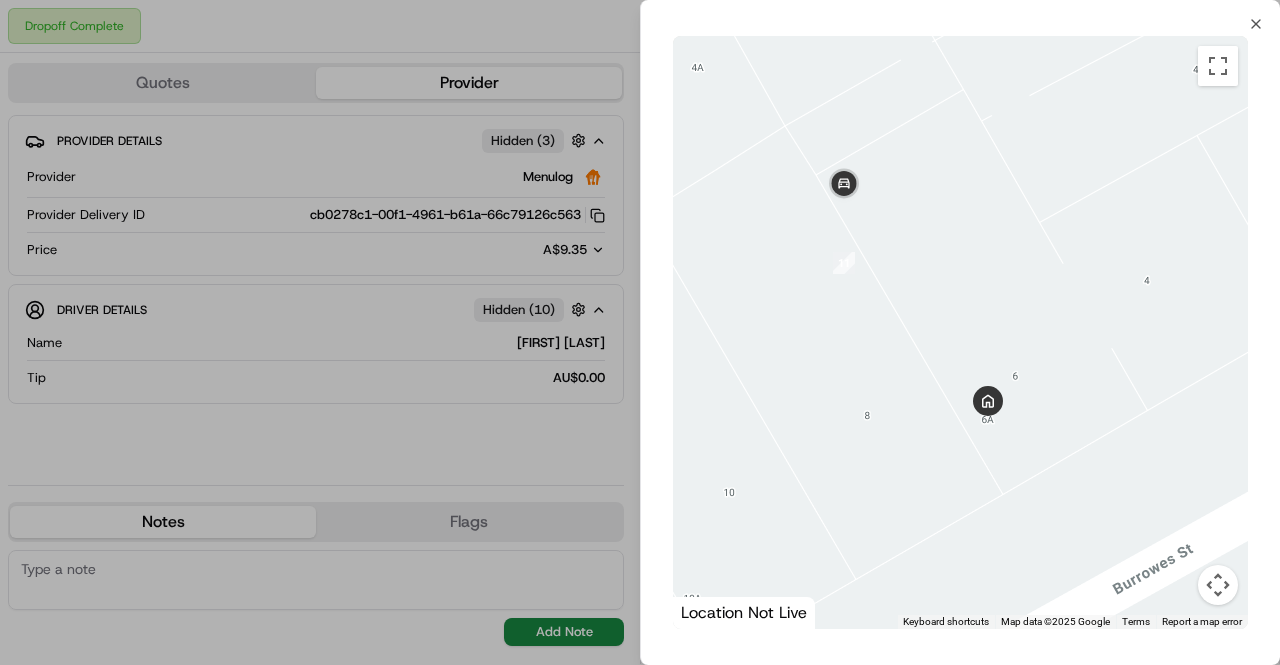 drag, startPoint x: 1162, startPoint y: 505, endPoint x: 1083, endPoint y: 607, distance: 129.0155 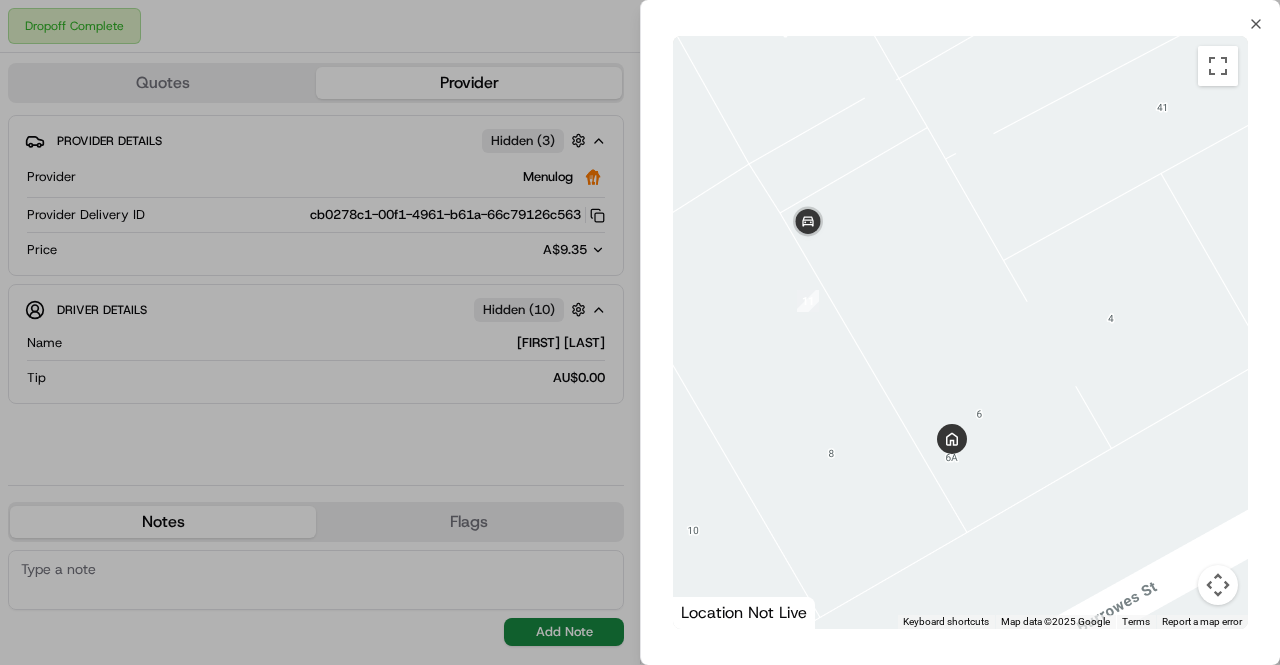 click at bounding box center [1218, 585] 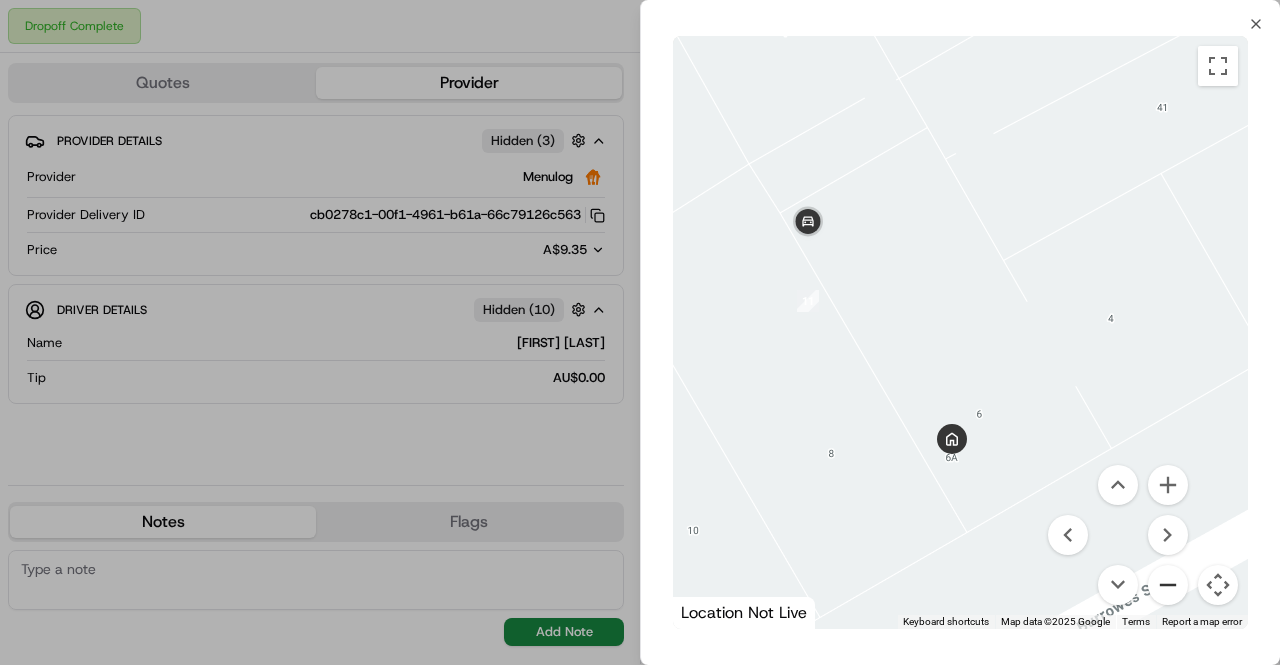 click at bounding box center [1168, 585] 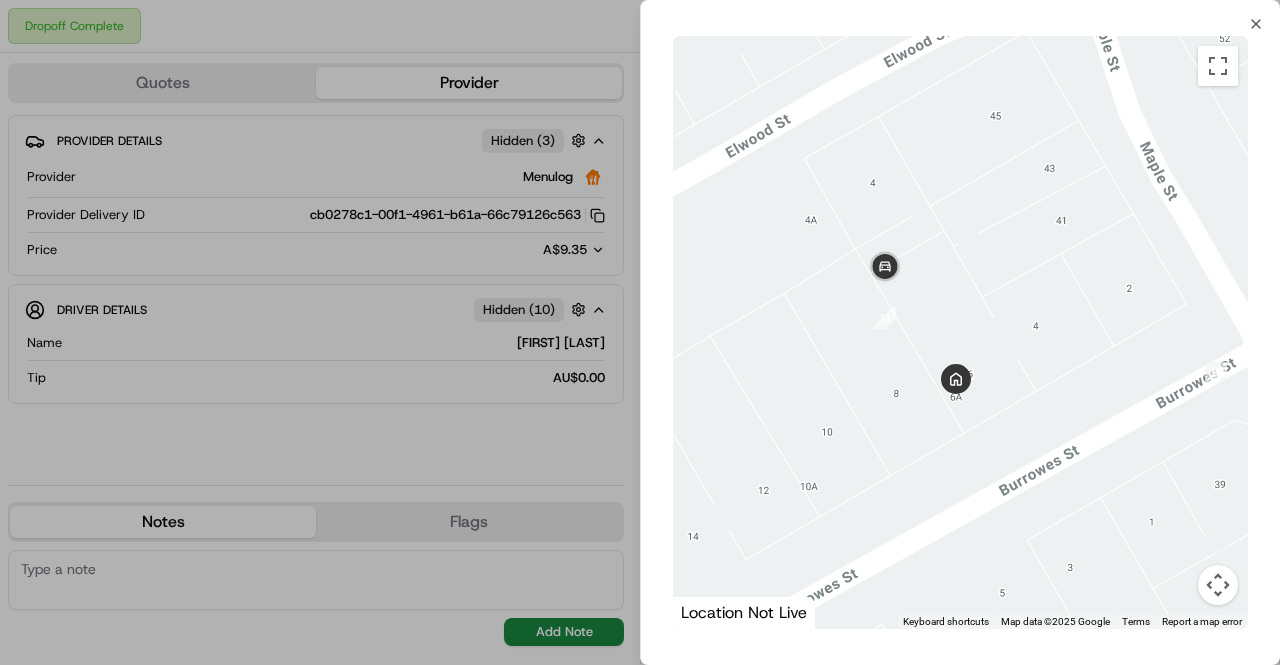 click at bounding box center (640, 332) 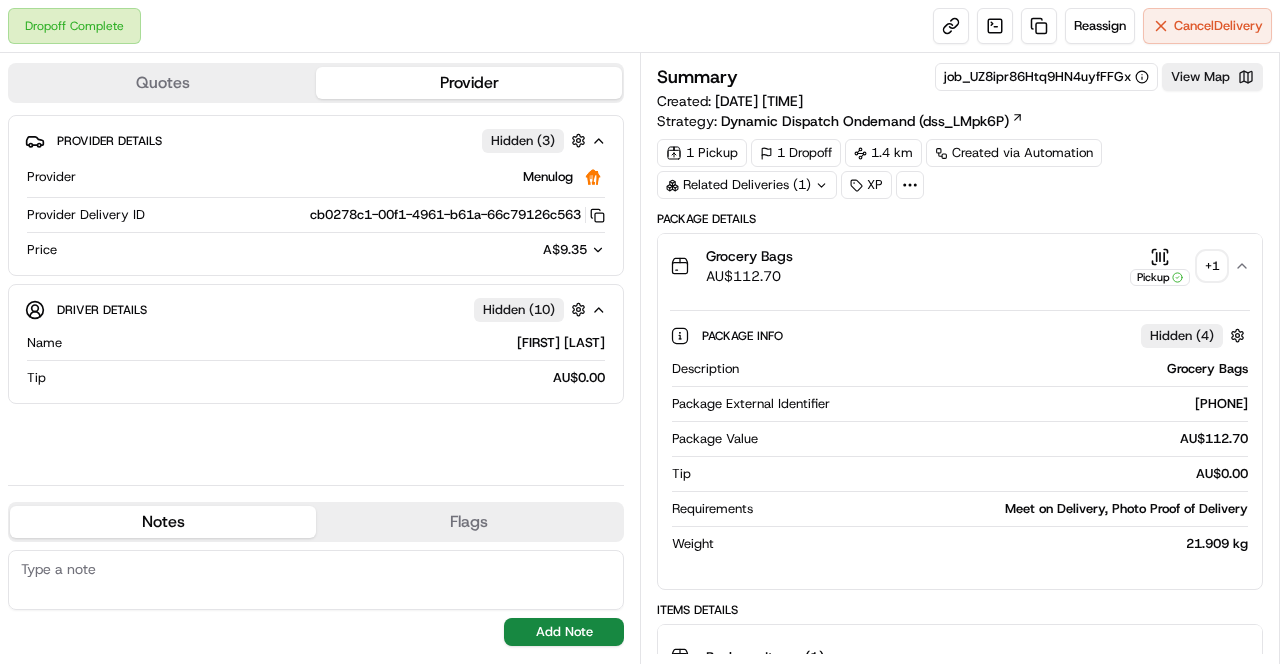 click on "+ 1" at bounding box center (1212, 266) 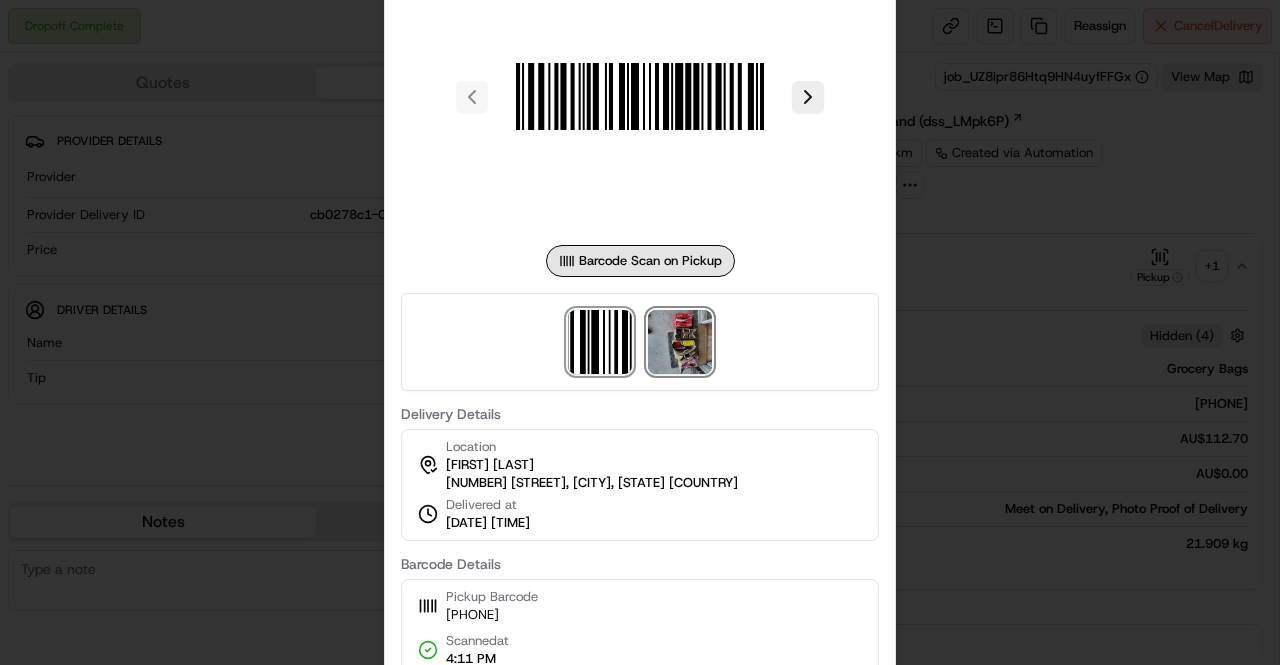 click at bounding box center [680, 342] 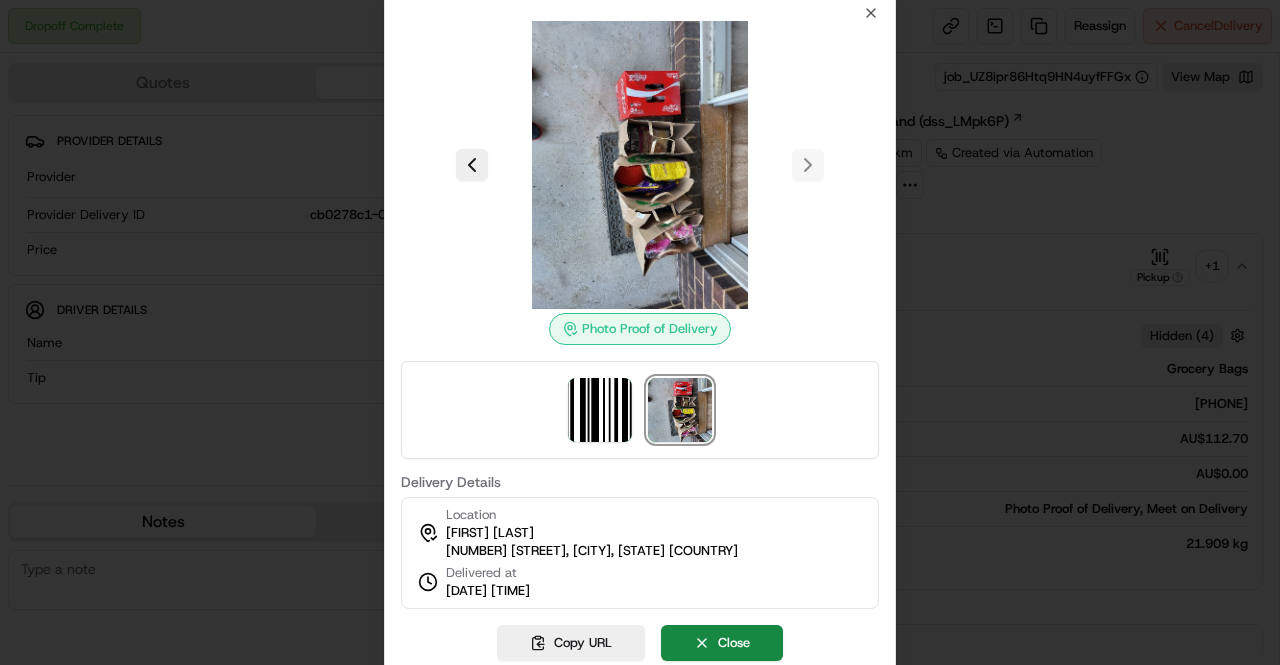 click at bounding box center (640, 332) 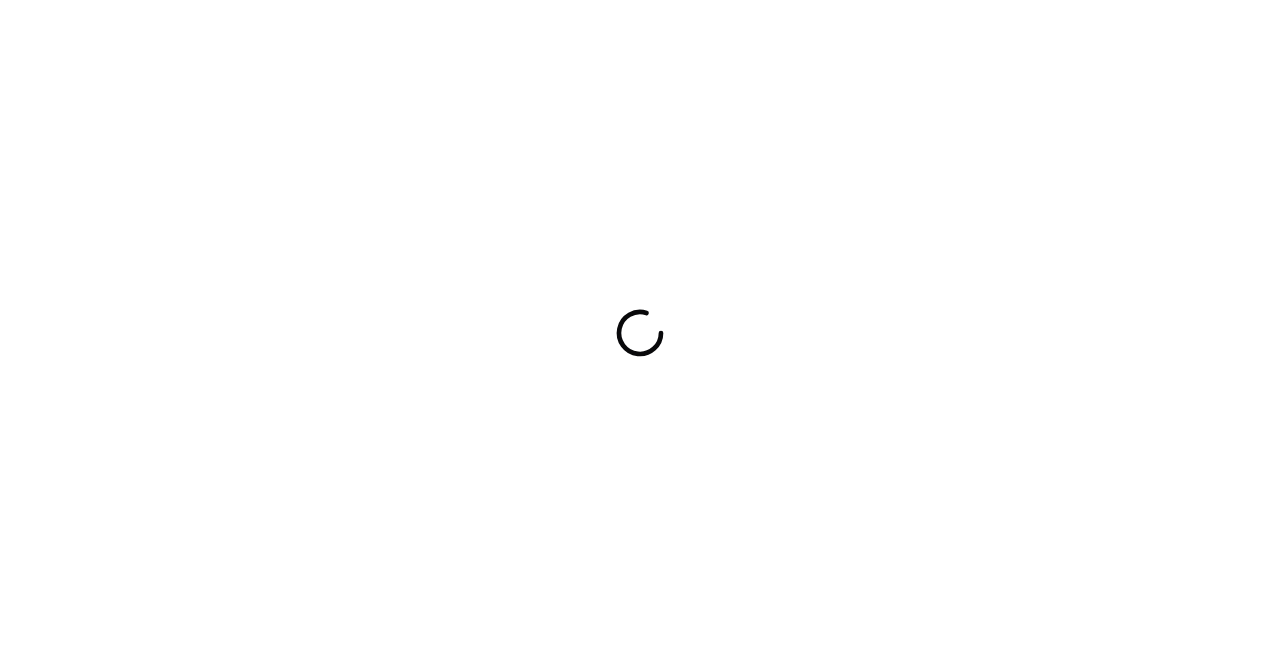 scroll, scrollTop: 0, scrollLeft: 0, axis: both 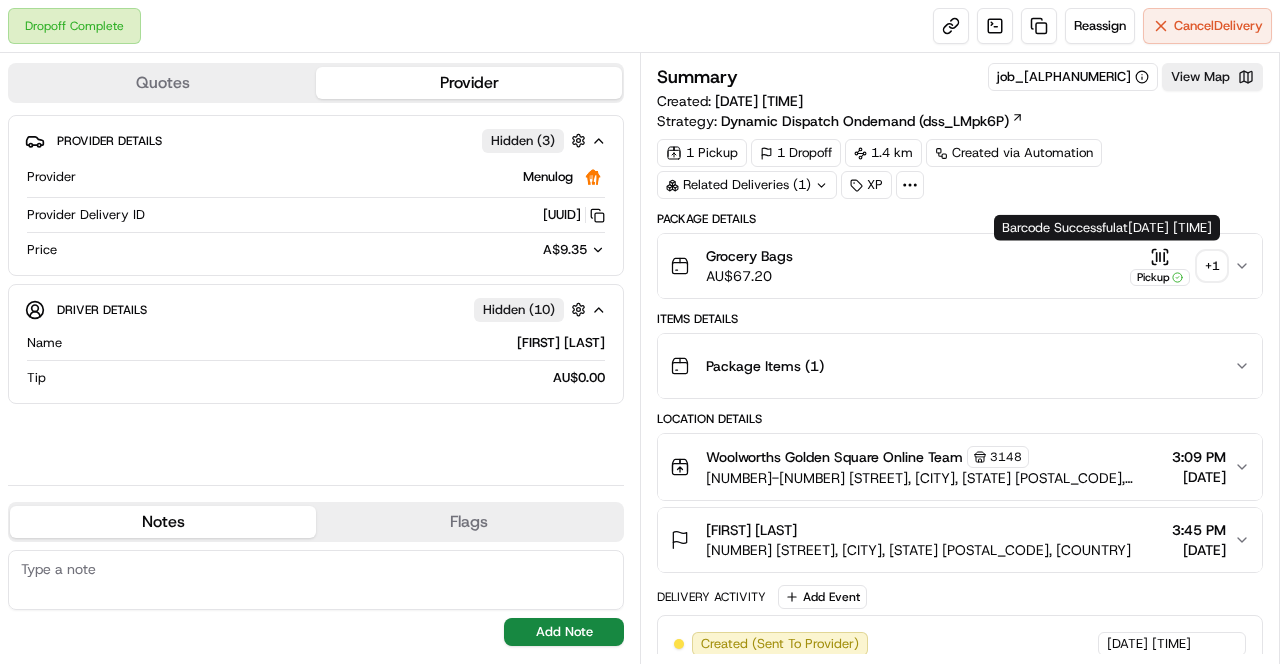 click on "+ 1" at bounding box center (1212, 266) 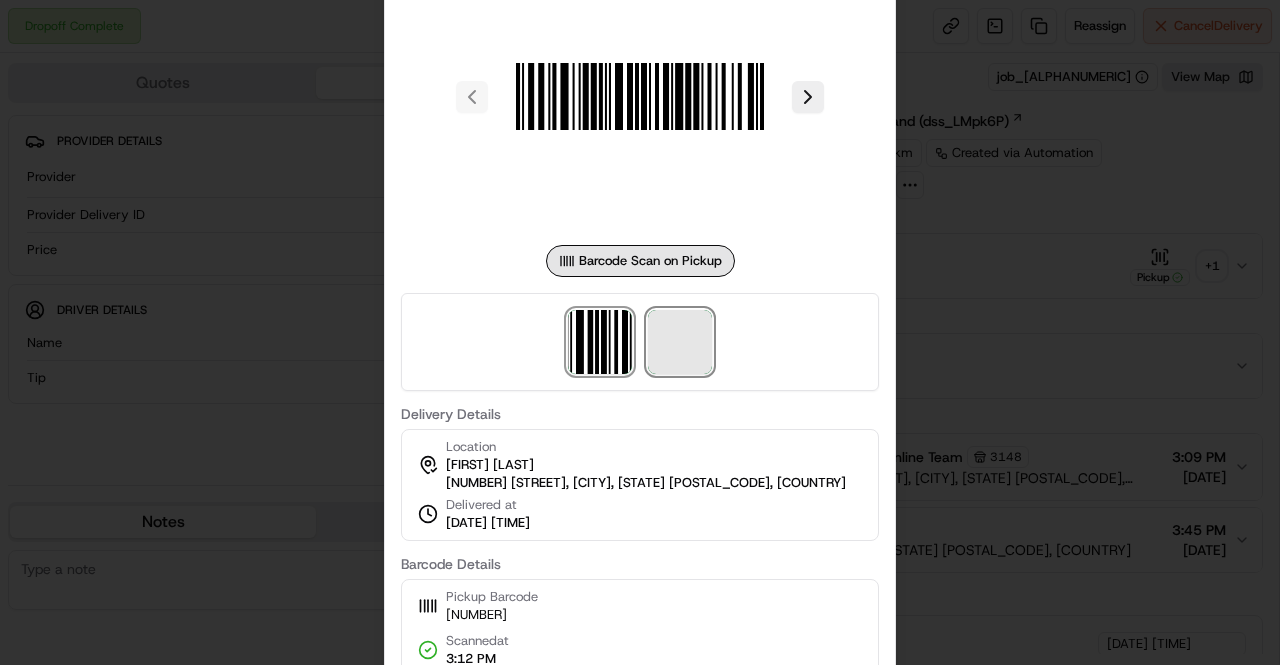 click at bounding box center [680, 342] 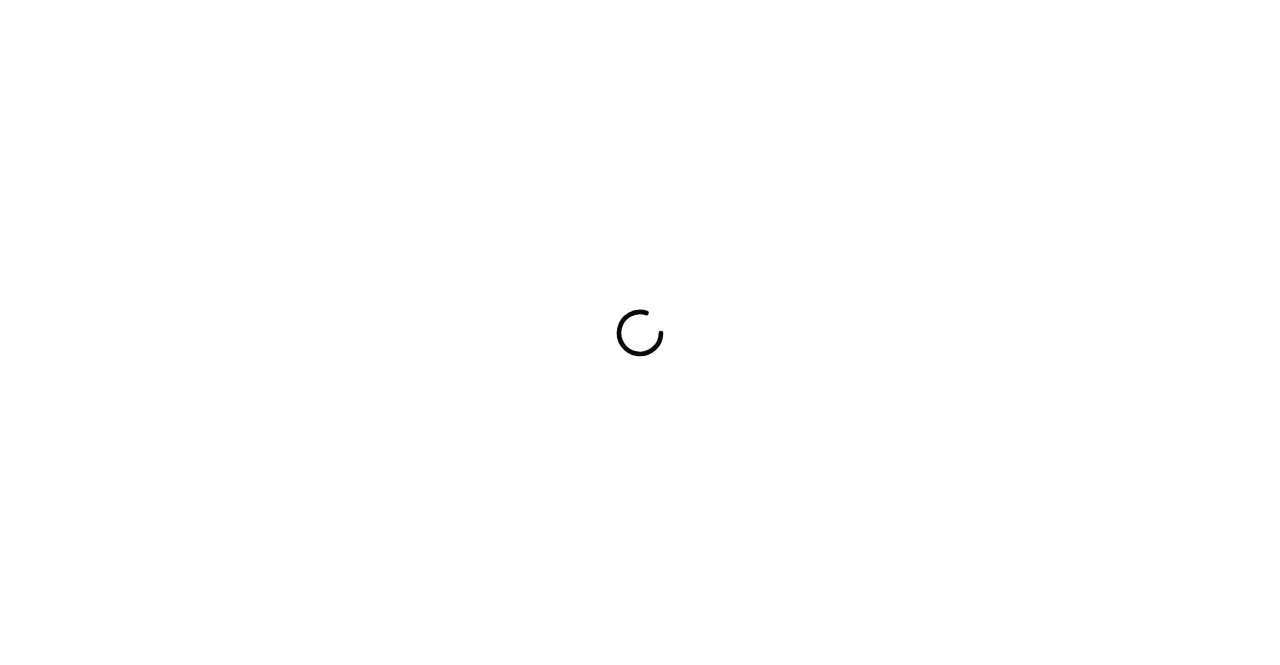 scroll, scrollTop: 0, scrollLeft: 0, axis: both 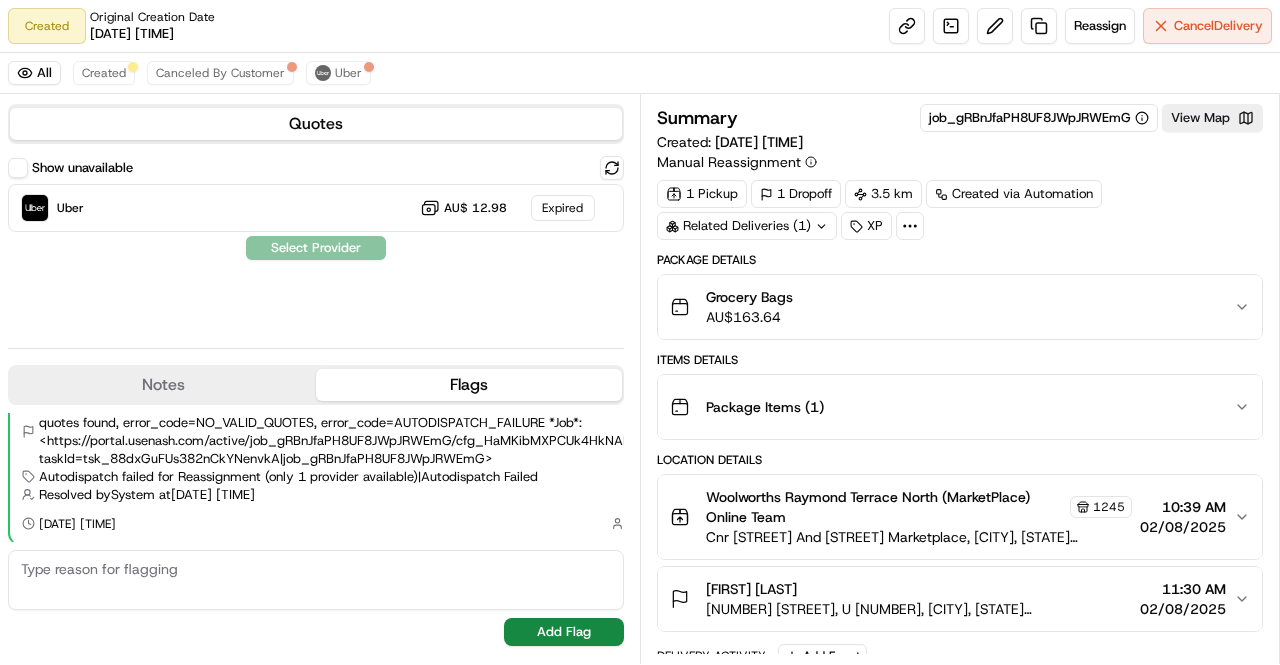 click on "Package Details Grocery Bags AU$ 163.64 Items Details Package Items ( 1 ) Location Details Woolworths Raymond Terrace North (MarketPlace) Online Team 1245 Cnr [STREET] And [STREET] Marketplace, [CITY], [STATE] [POSTAL_CODE], AU 10:39 AM [DATE]  [FIRST] [LAST] [NUMBER] [STREET], U [NUMBER], [CITY], [STATE] [POSTAL_CODE], AU 11:30 AM [DATE] Delivery Activity Add Event Created (Sent To Provider) Uber [DATE] [TIME] [TIMEZONE] Not Assigned Driver Uber [DATE] [TIME] [TIMEZONE] Preparing Order HomeRun [DATE] [TIME] [TIMEZONE] Order Ready At Store HomeRun [DATE] [TIME] [TIMEZONE] Assigned Driver Uber [DATE] [TIME] [TIMEZONE] Driver Updated [FIRST] [LAST] Uber [DATE] [TIME] [TIMEZONE] Pickup Enroute Uber [DATE] [TIME] [TIMEZONE] Pickup Arrived Uber [DATE] [TIME] [TIMEZONE] Canceled By Provider Uber [DATE] [TIME] [TIMEZONE] Auto-dispatch Failed [DATE] [TIME] [TIMEZONE]" at bounding box center (960, 708) 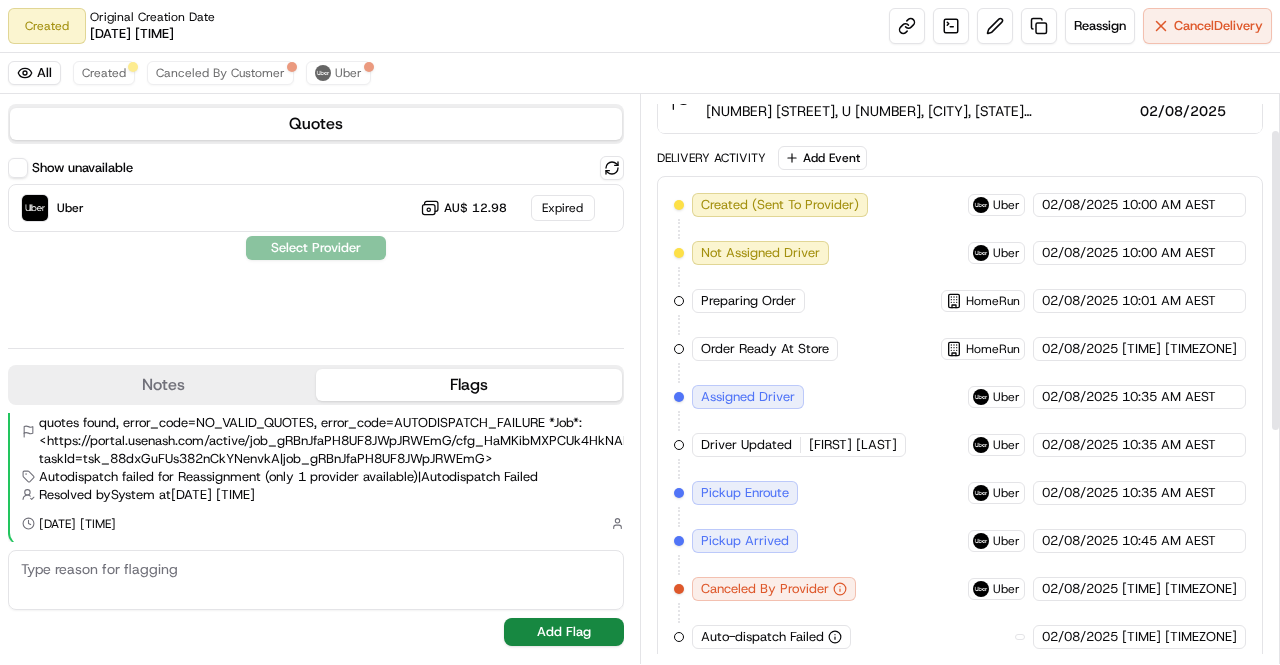 scroll, scrollTop: 0, scrollLeft: 0, axis: both 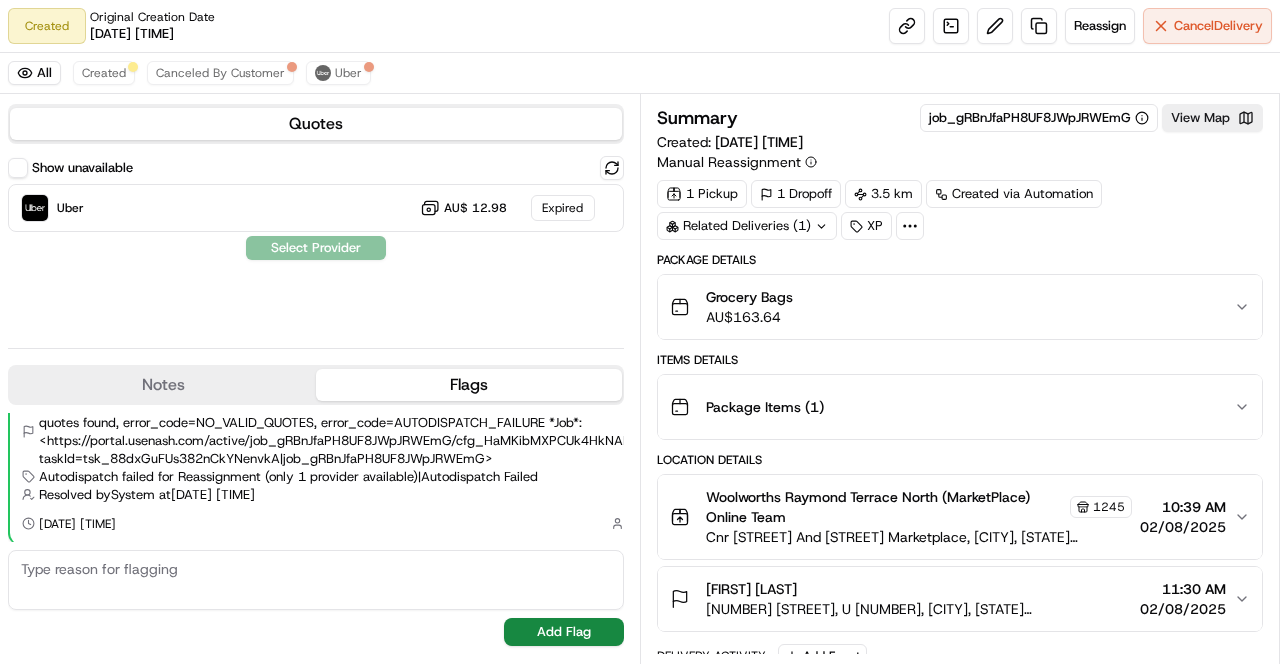 click on "Location Details" at bounding box center (960, 460) 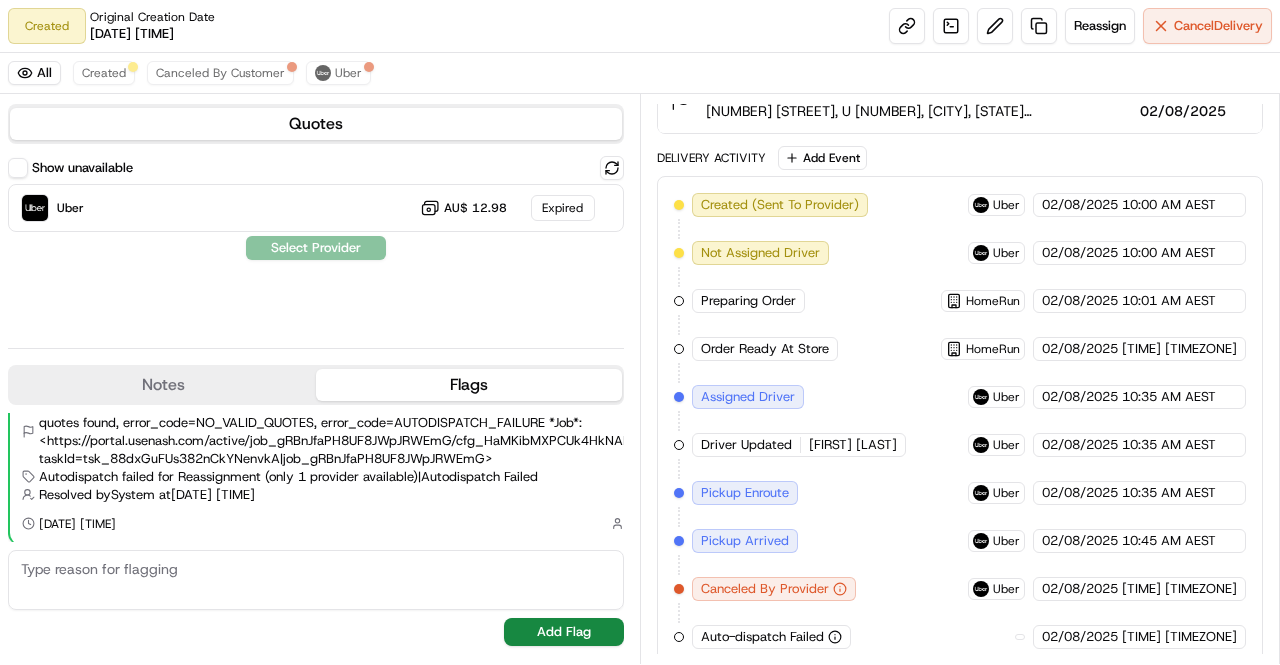 click on "Created (Sent To Provider) Uber [DATE] [TIME] [TIMEZONE] Not Assigned Driver Uber [DATE] [TIME] [TIMEZONE] Preparing Order HomeRun [DATE] [TIME] [TIMEZONE] Order Ready At Store HomeRun [DATE] [TIME] [TIMEZONE] Assigned Driver Uber [DATE] [TIME] [TIMEZONE] Driver Updated [FIRST] [LAST] Uber [DATE] [TIME] [TIMEZONE] Pickup Enroute Uber [DATE] [TIME] [TIMEZONE] Pickup Arrived Uber [DATE] [TIME] [TIMEZONE] Canceled By Provider Uber [DATE] [TIME] [TIMEZONE] Auto-dispatch Failed [DATE] [TIME] [TIMEZONE]" at bounding box center (960, 421) 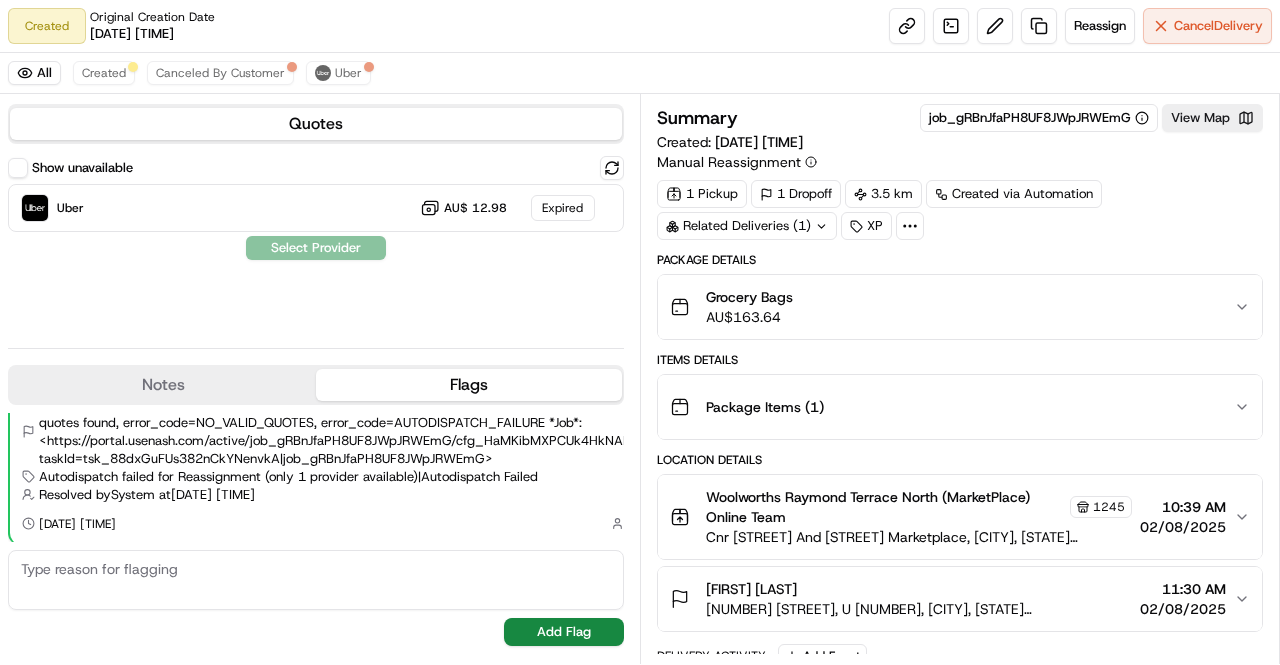 scroll, scrollTop: 498, scrollLeft: 0, axis: vertical 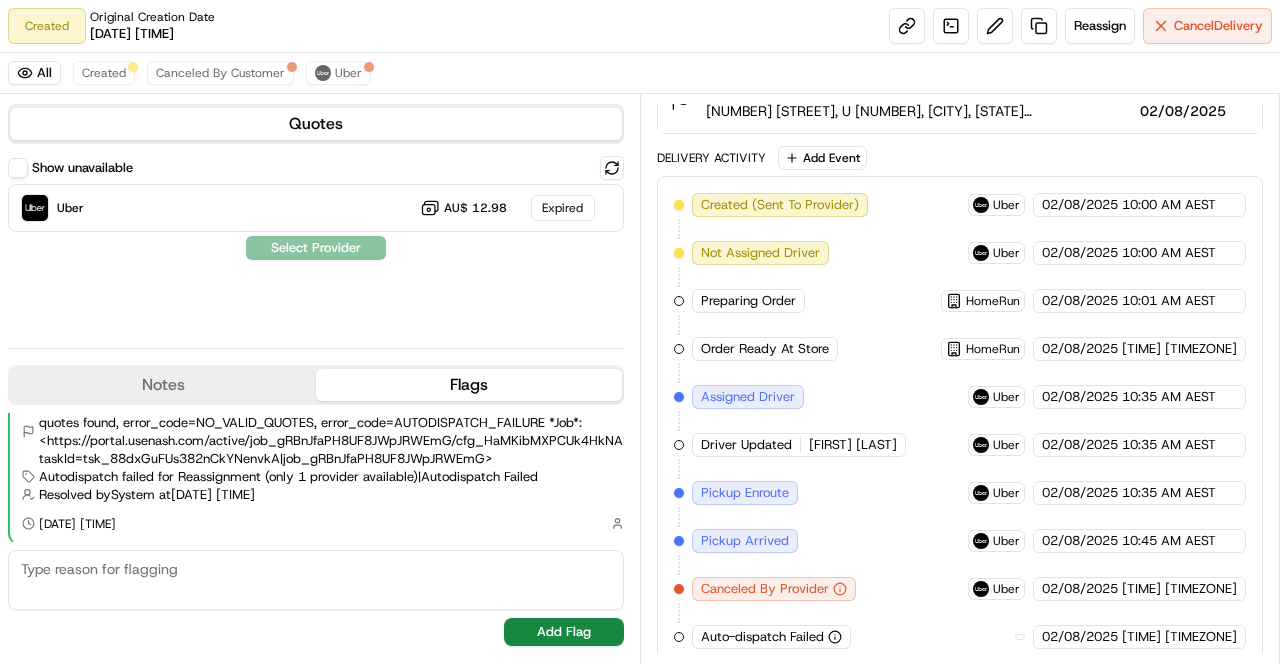 click on "Created (Sent To Provider) Uber [DATE] [TIME] [TIMEZONE] Not Assigned Driver Uber [DATE] [TIME] [TIMEZONE] Preparing Order HomeRun [DATE] [TIME] [TIMEZONE] Order Ready At Store HomeRun [DATE] [TIME] [TIMEZONE] Assigned Driver Uber [DATE] [TIME] [TIMEZONE] Driver Updated [FIRST] [LAST] Uber [DATE] [TIME] [TIMEZONE] Pickup Enroute Uber [DATE] [TIME] [TIMEZONE] Pickup Arrived Uber [DATE] [TIME] [TIMEZONE] Canceled By Provider Uber [DATE] [TIME] [TIMEZONE] Auto-dispatch Failed [DATE] [TIME] [TIMEZONE]" at bounding box center (960, 421) 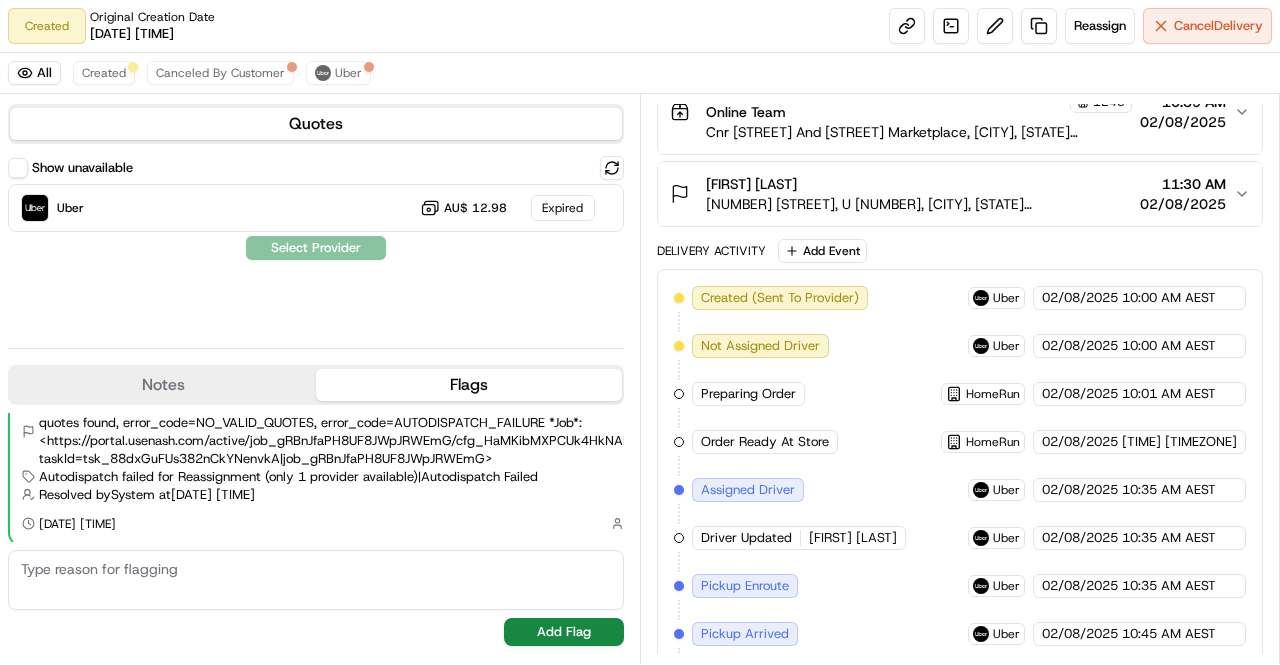 scroll, scrollTop: 498, scrollLeft: 0, axis: vertical 